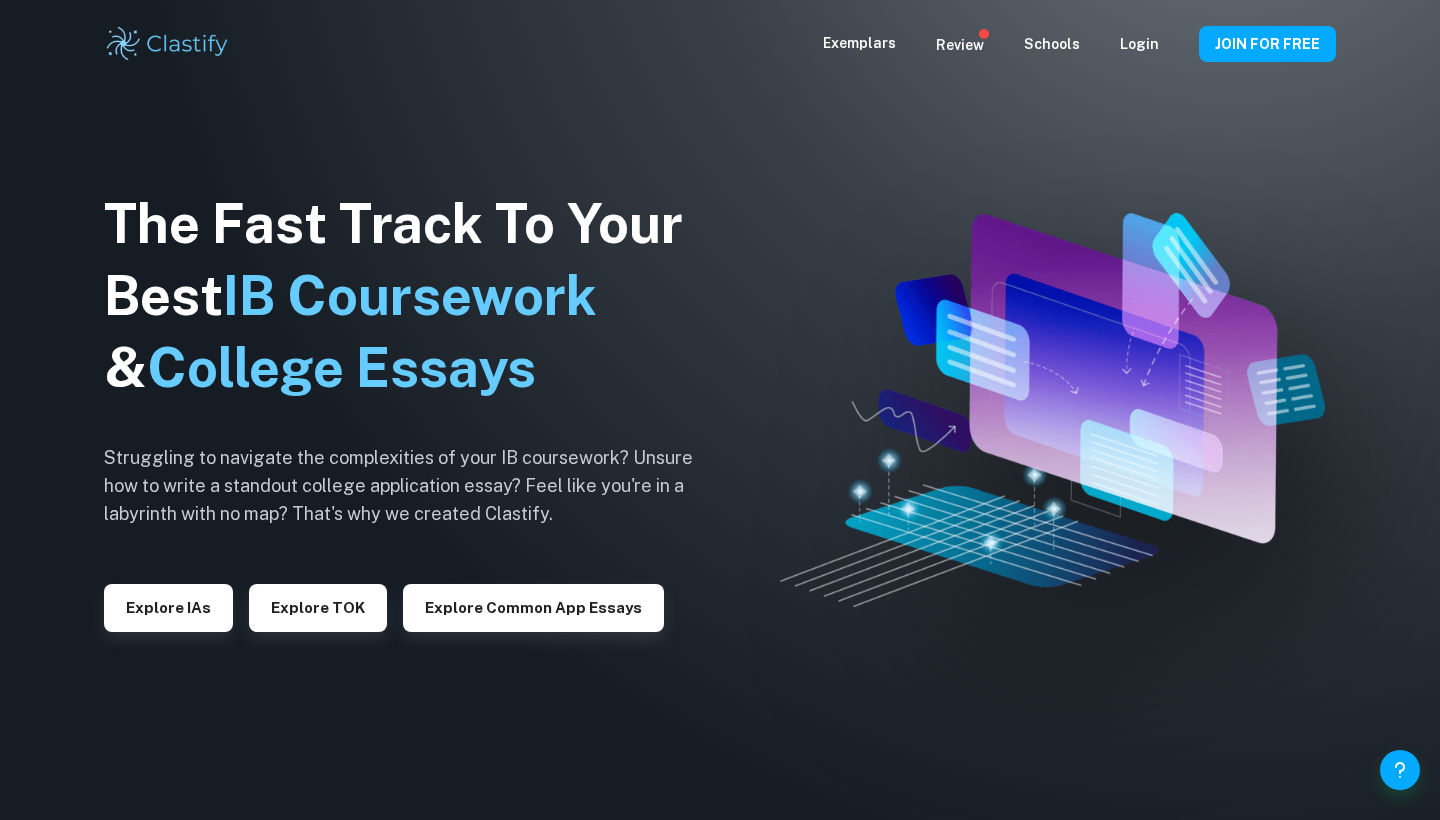scroll, scrollTop: 0, scrollLeft: 0, axis: both 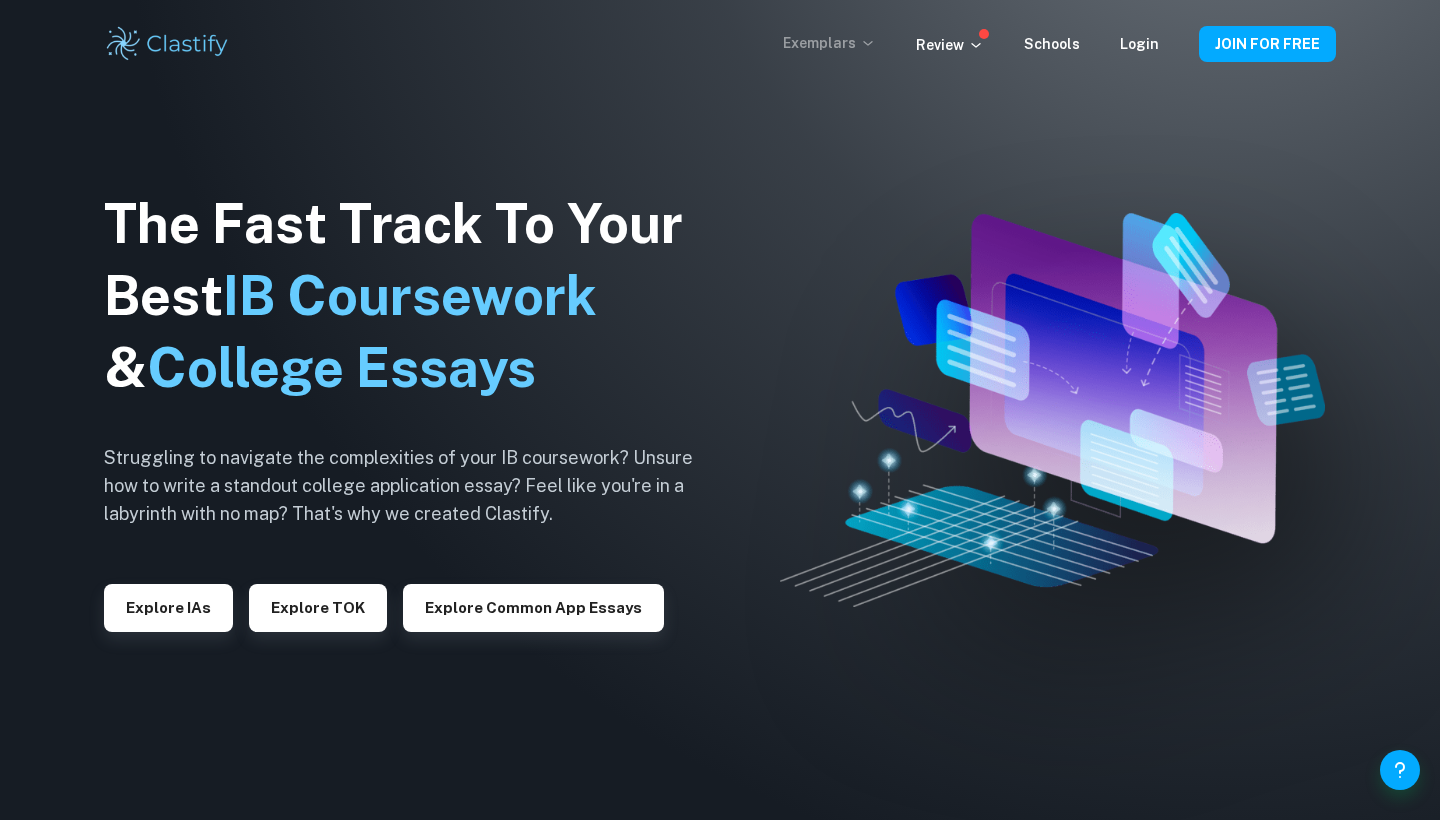 click on "Exemplars" at bounding box center (829, 43) 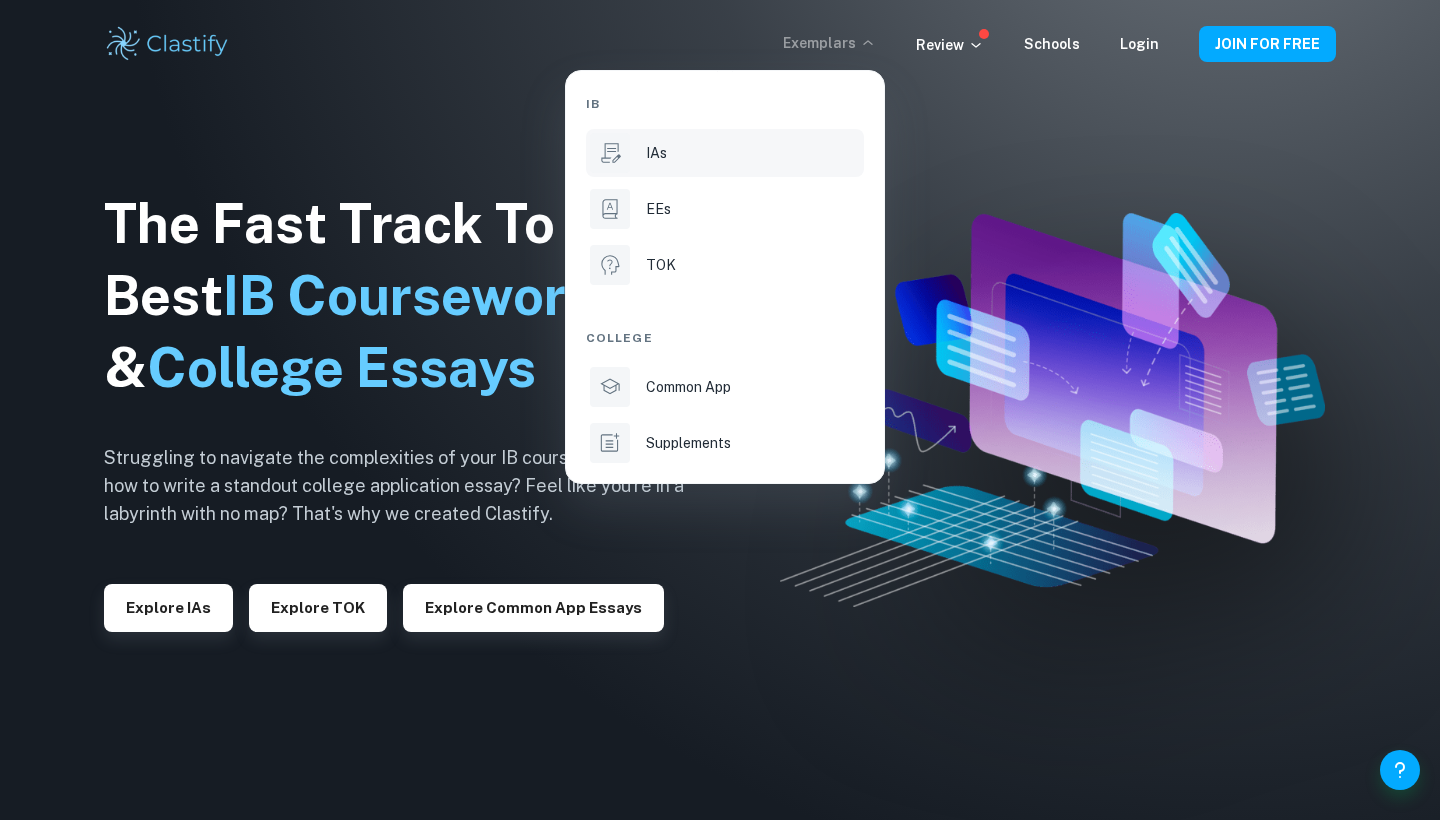 click on "IAs" at bounding box center (725, 153) 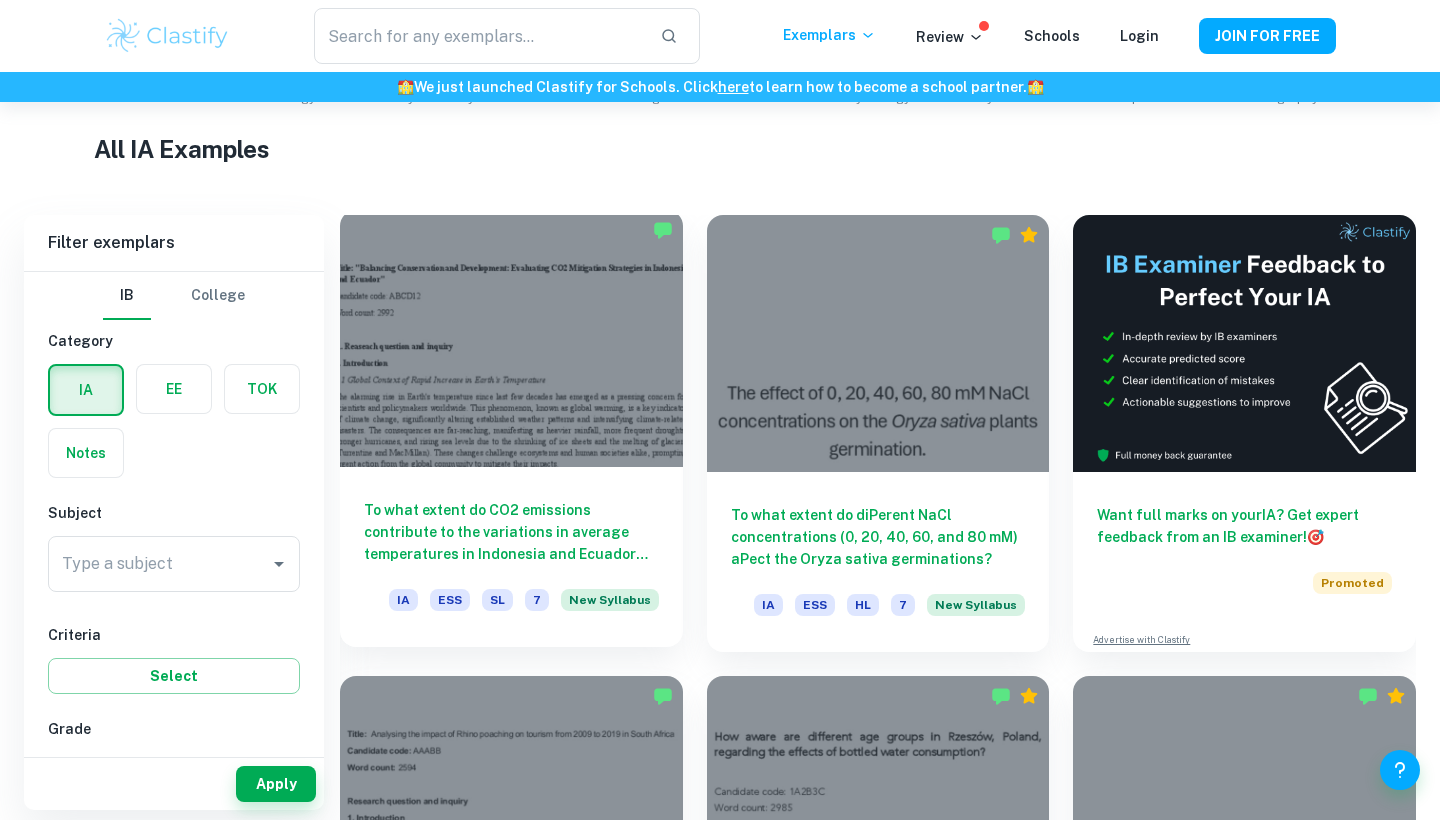 scroll, scrollTop: 460, scrollLeft: 0, axis: vertical 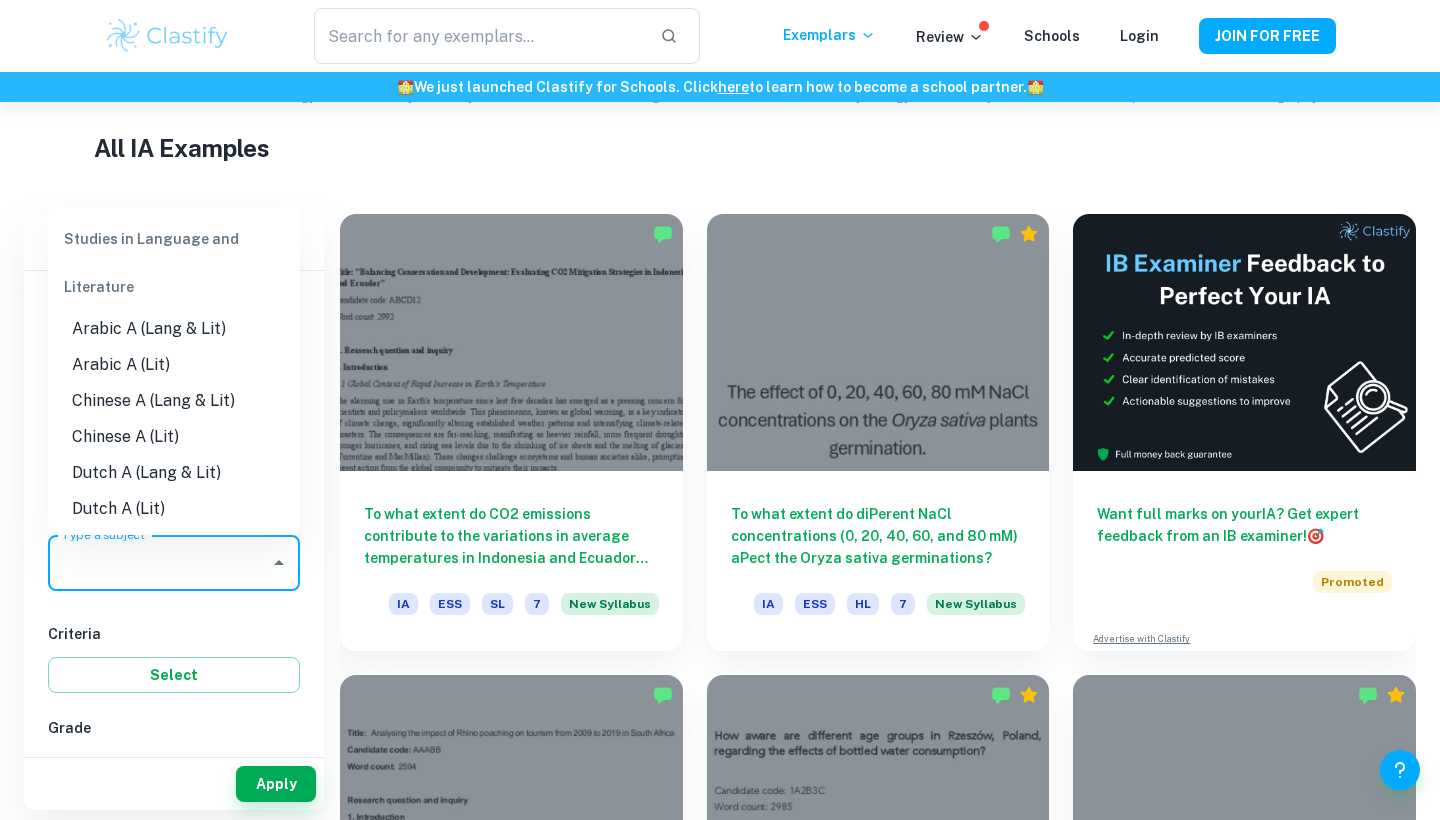 click on "Type a subject" at bounding box center [159, 563] 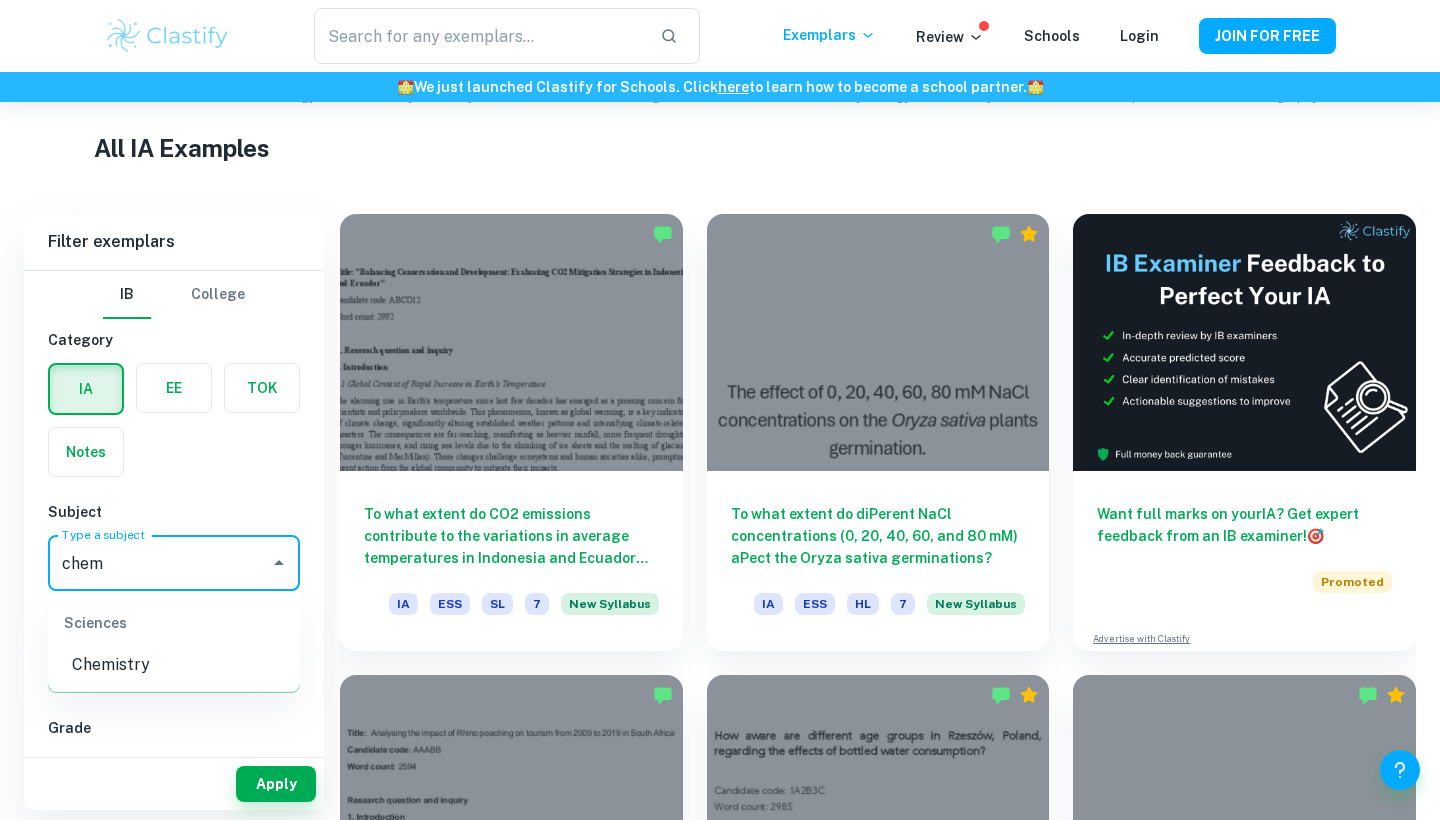 click on "Chemistry" at bounding box center (174, 665) 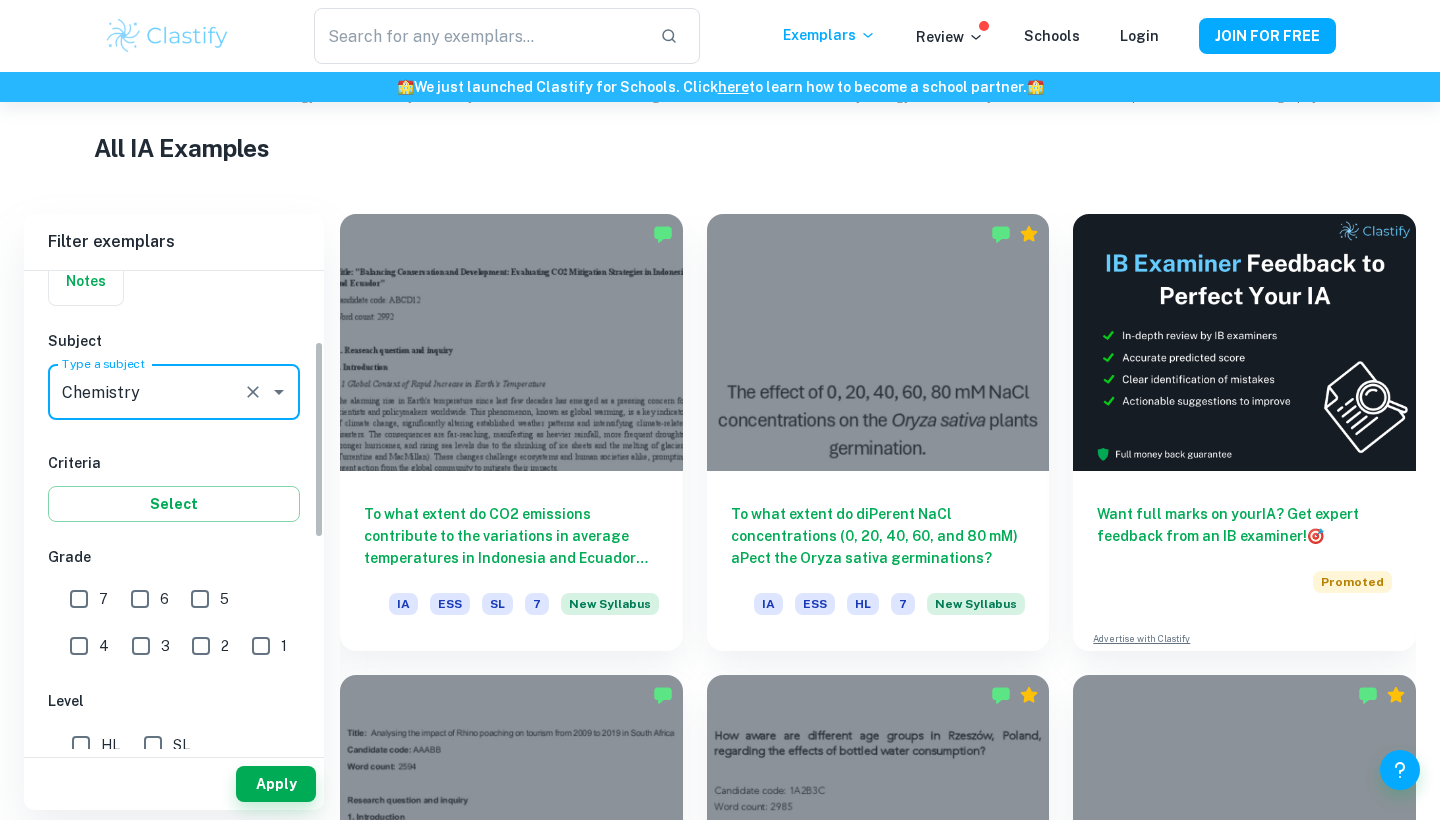 scroll, scrollTop: 184, scrollLeft: 0, axis: vertical 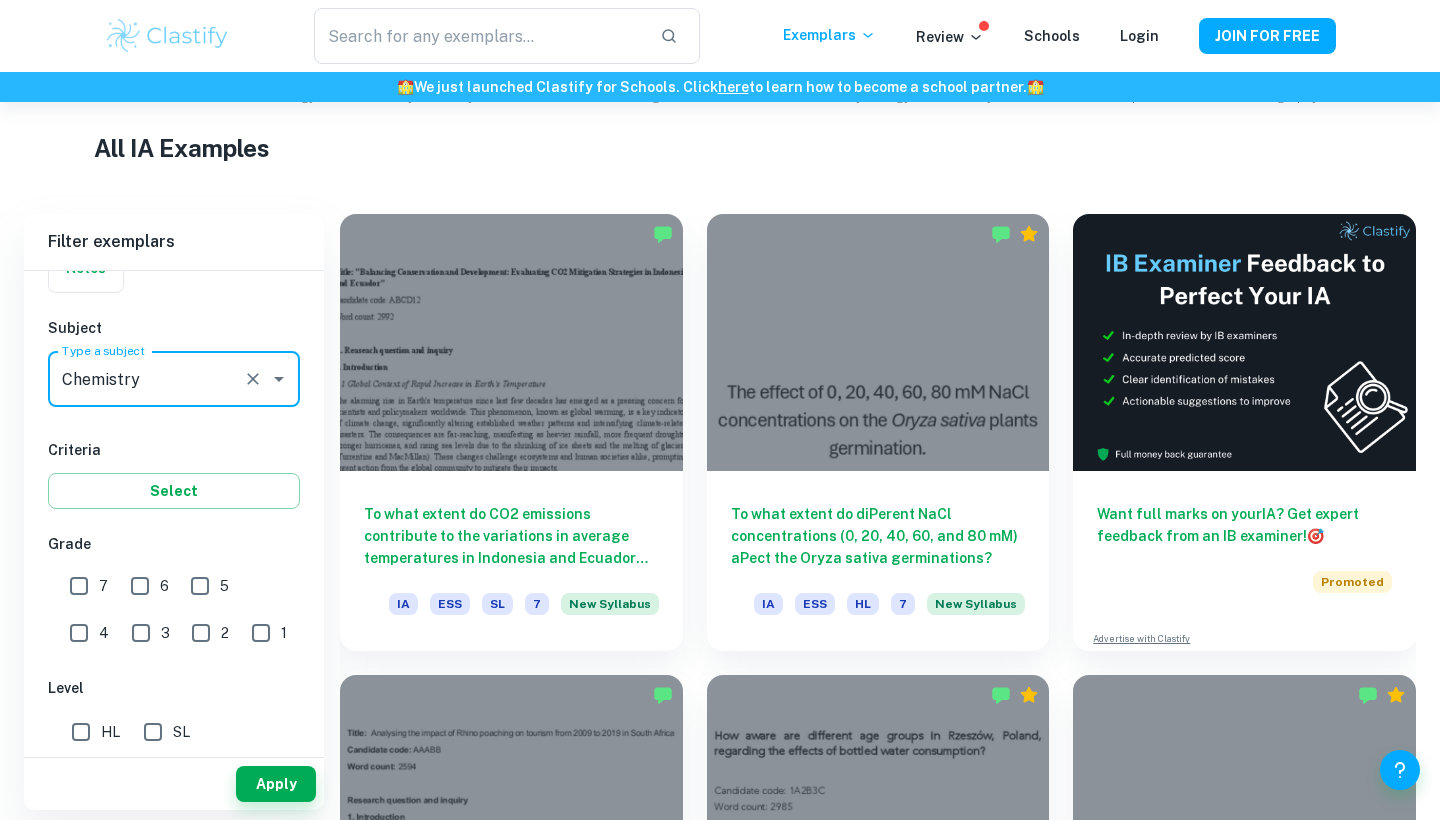 click on "7" at bounding box center [79, 586] 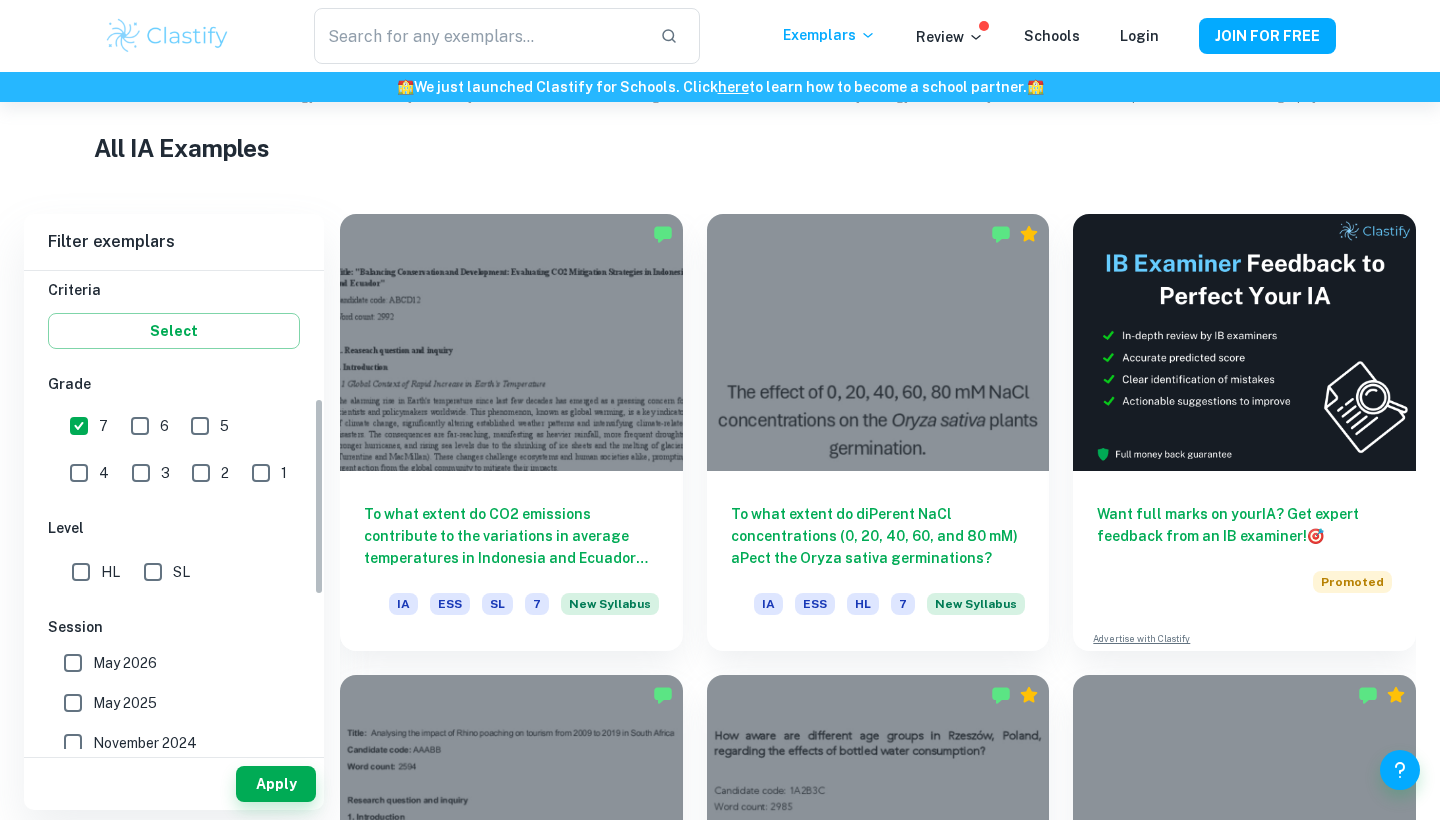 scroll, scrollTop: 347, scrollLeft: 0, axis: vertical 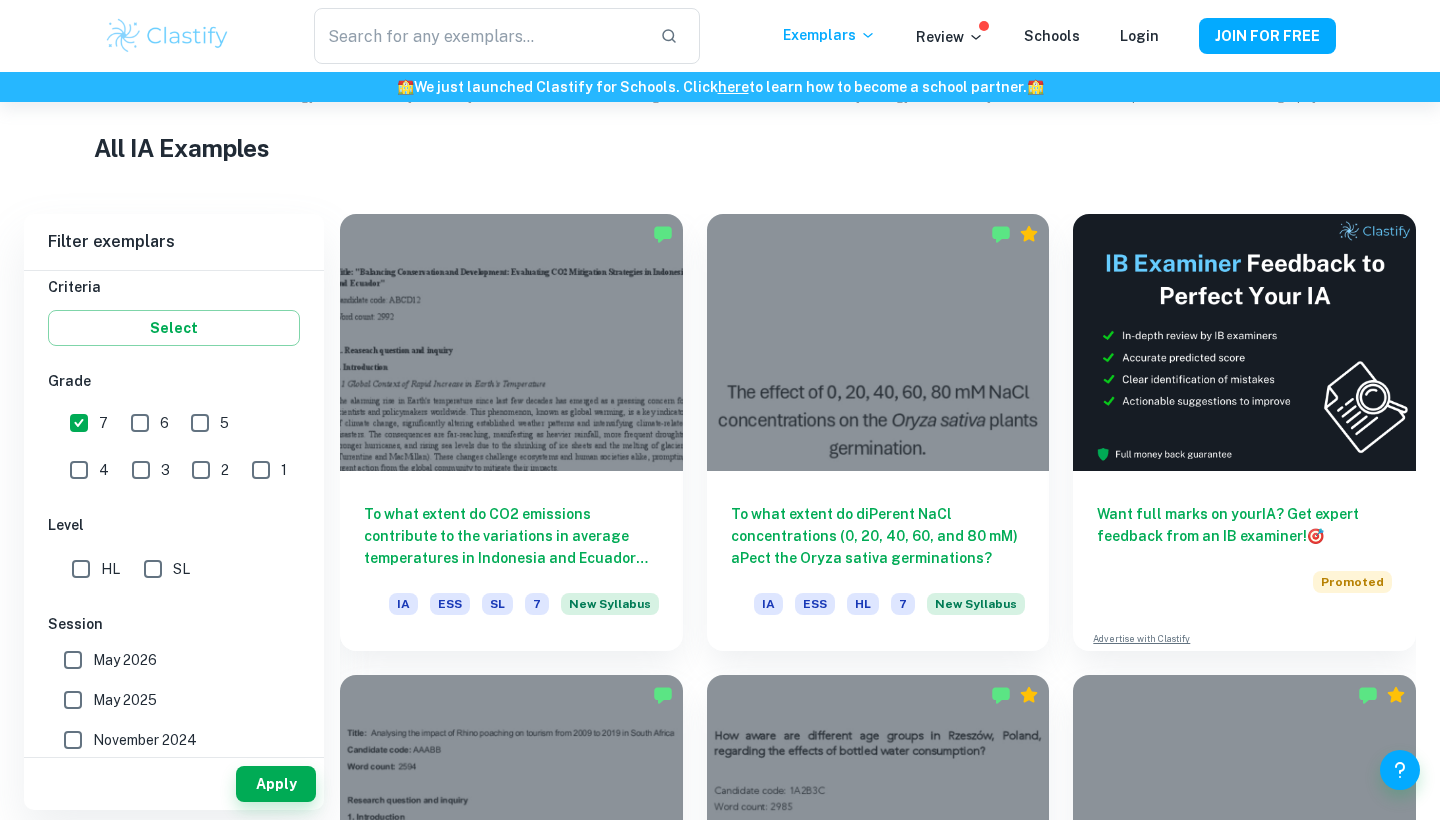 click on "HL" at bounding box center (81, 569) 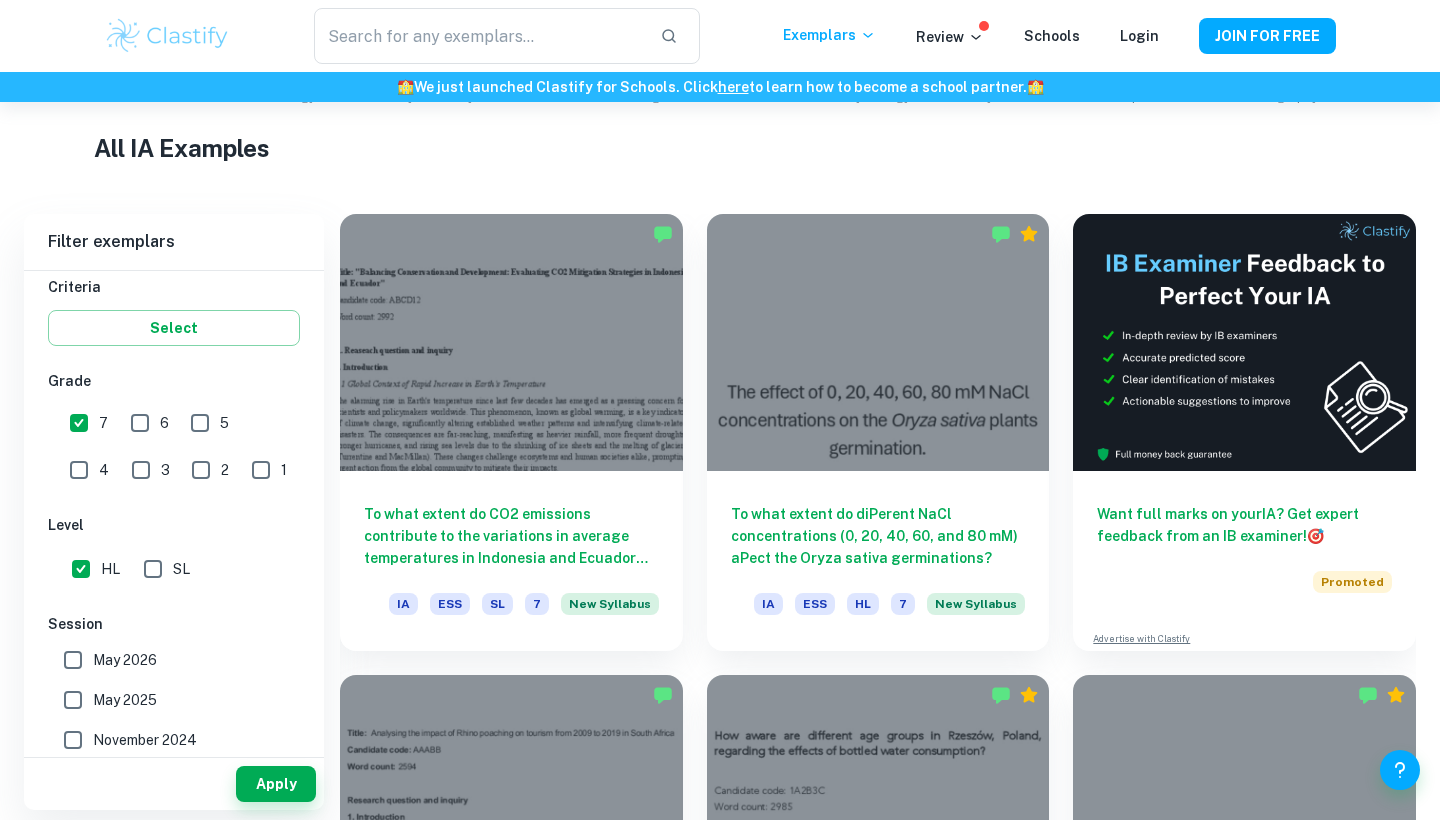 click on "May 2026" at bounding box center (73, 660) 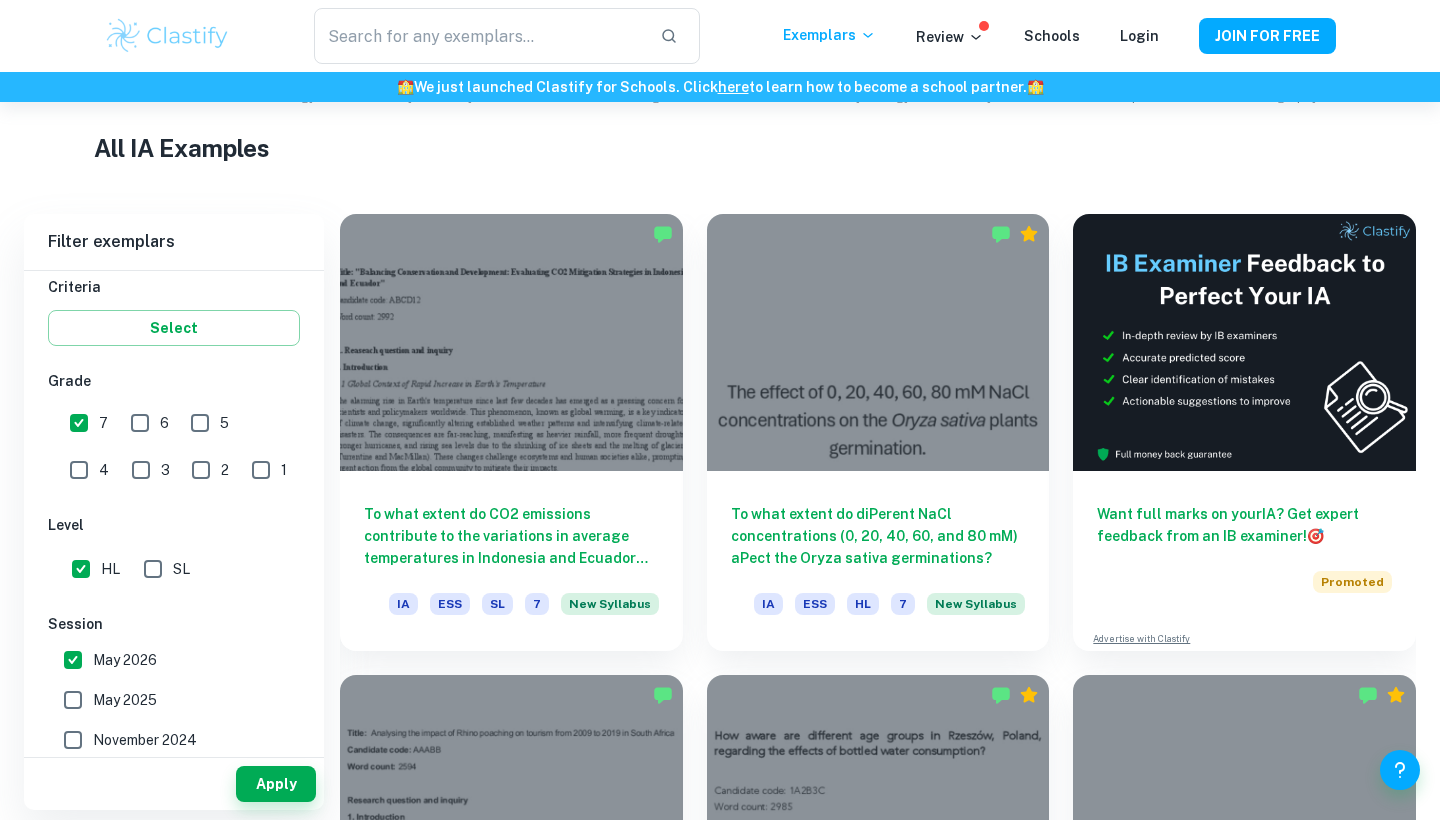 click on "May 2025" at bounding box center [73, 700] 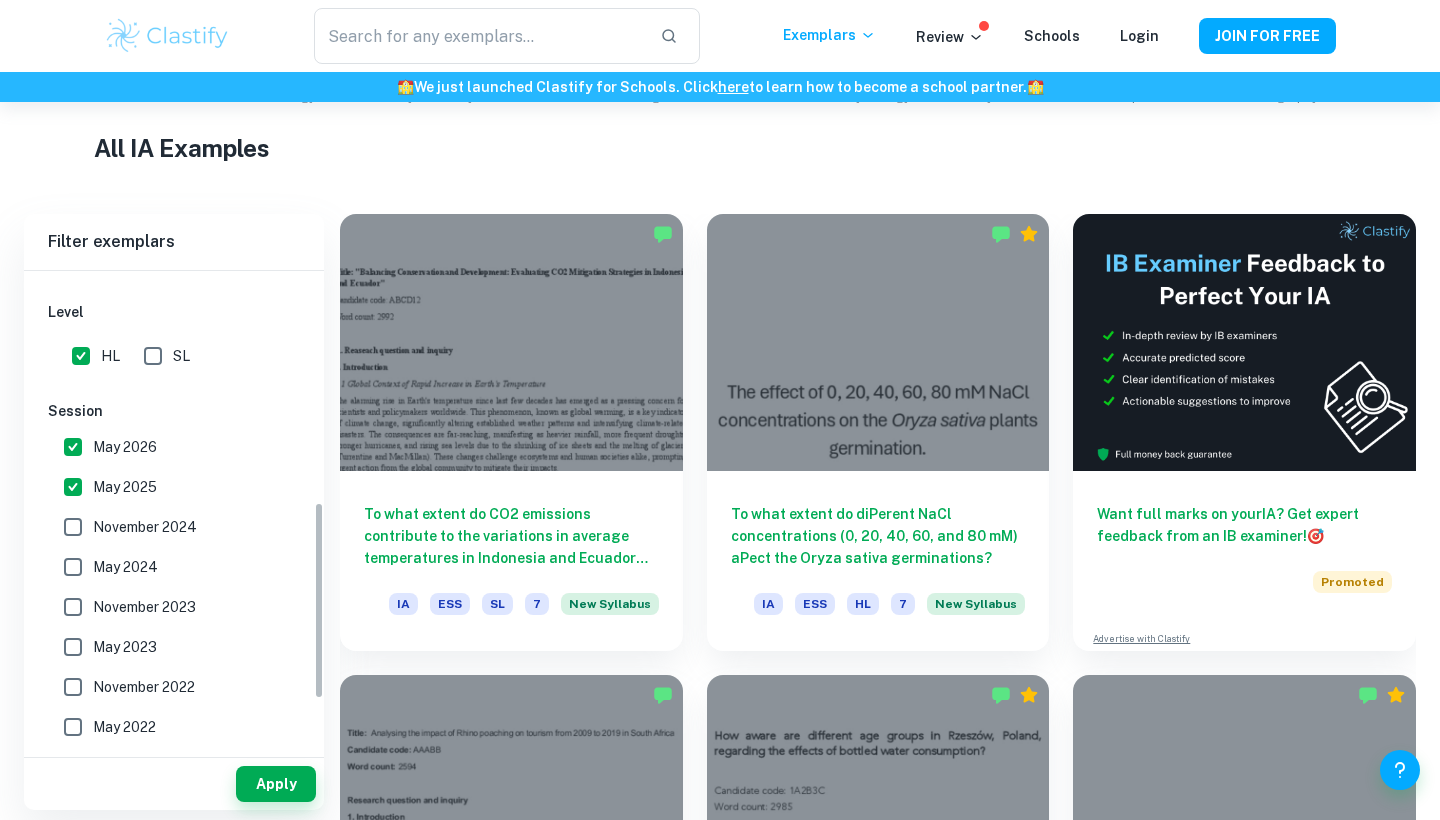 scroll, scrollTop: 559, scrollLeft: 0, axis: vertical 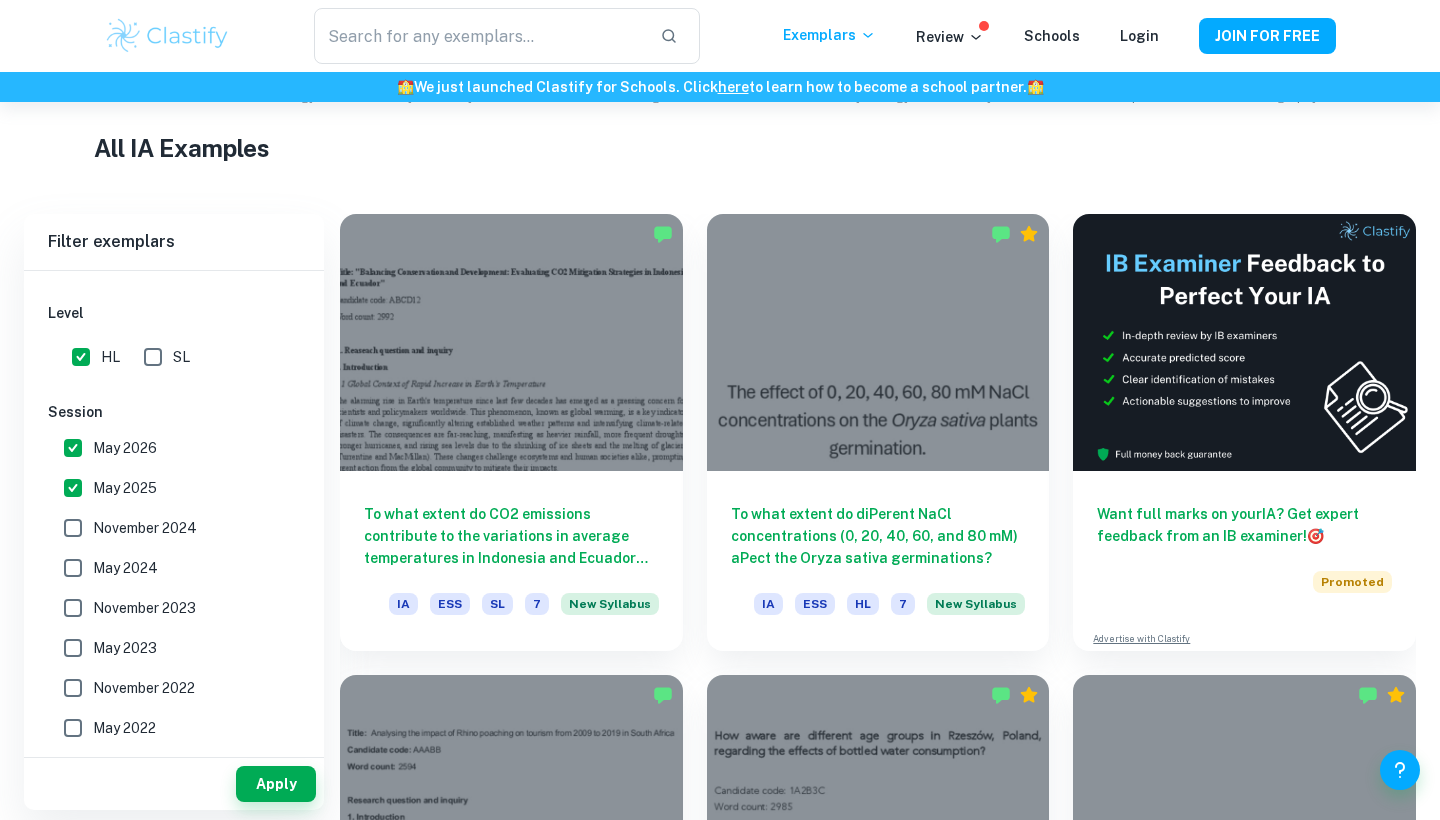 click on "November 2024" at bounding box center (73, 528) 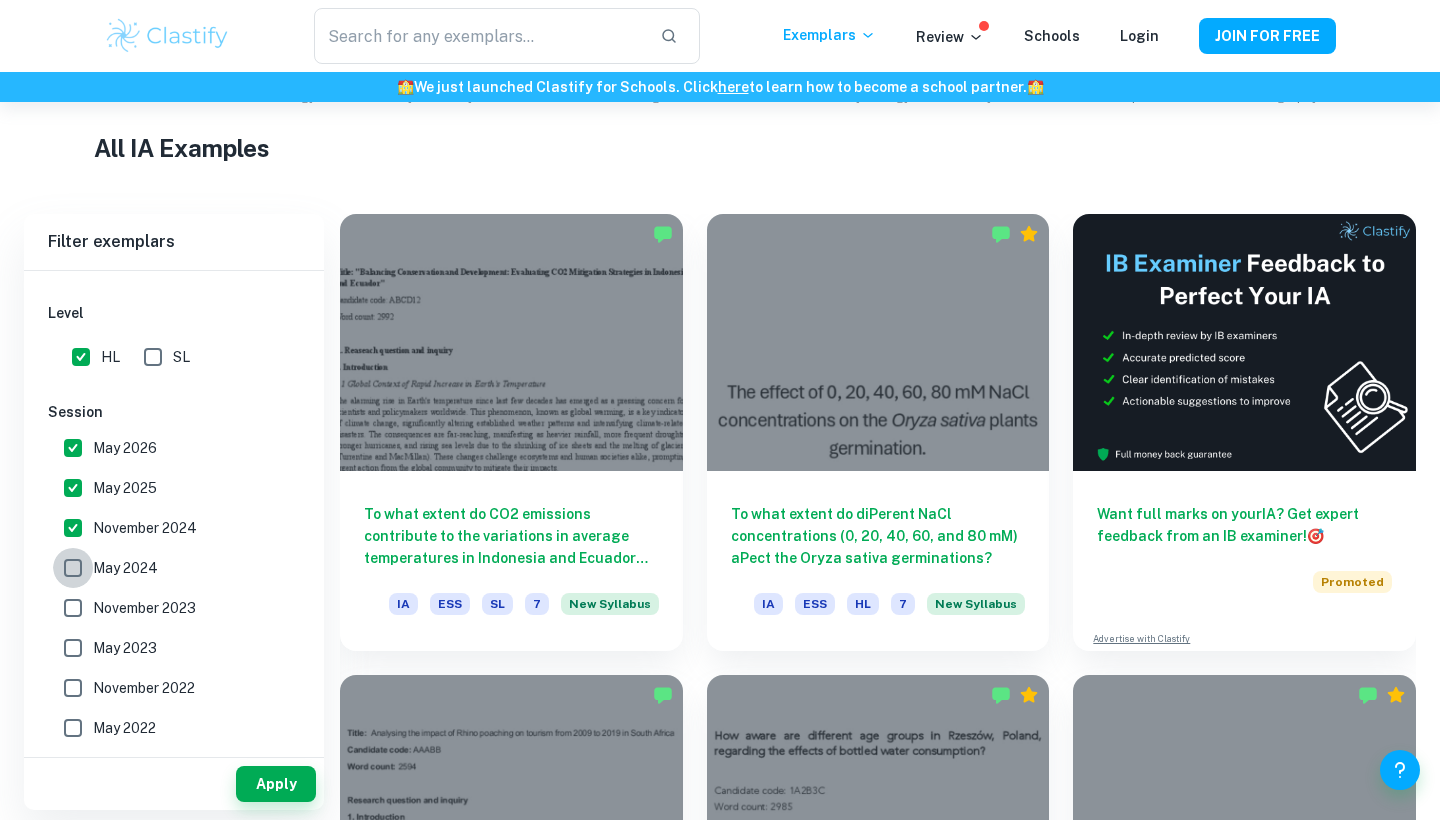 click on "May 2024" at bounding box center (73, 568) 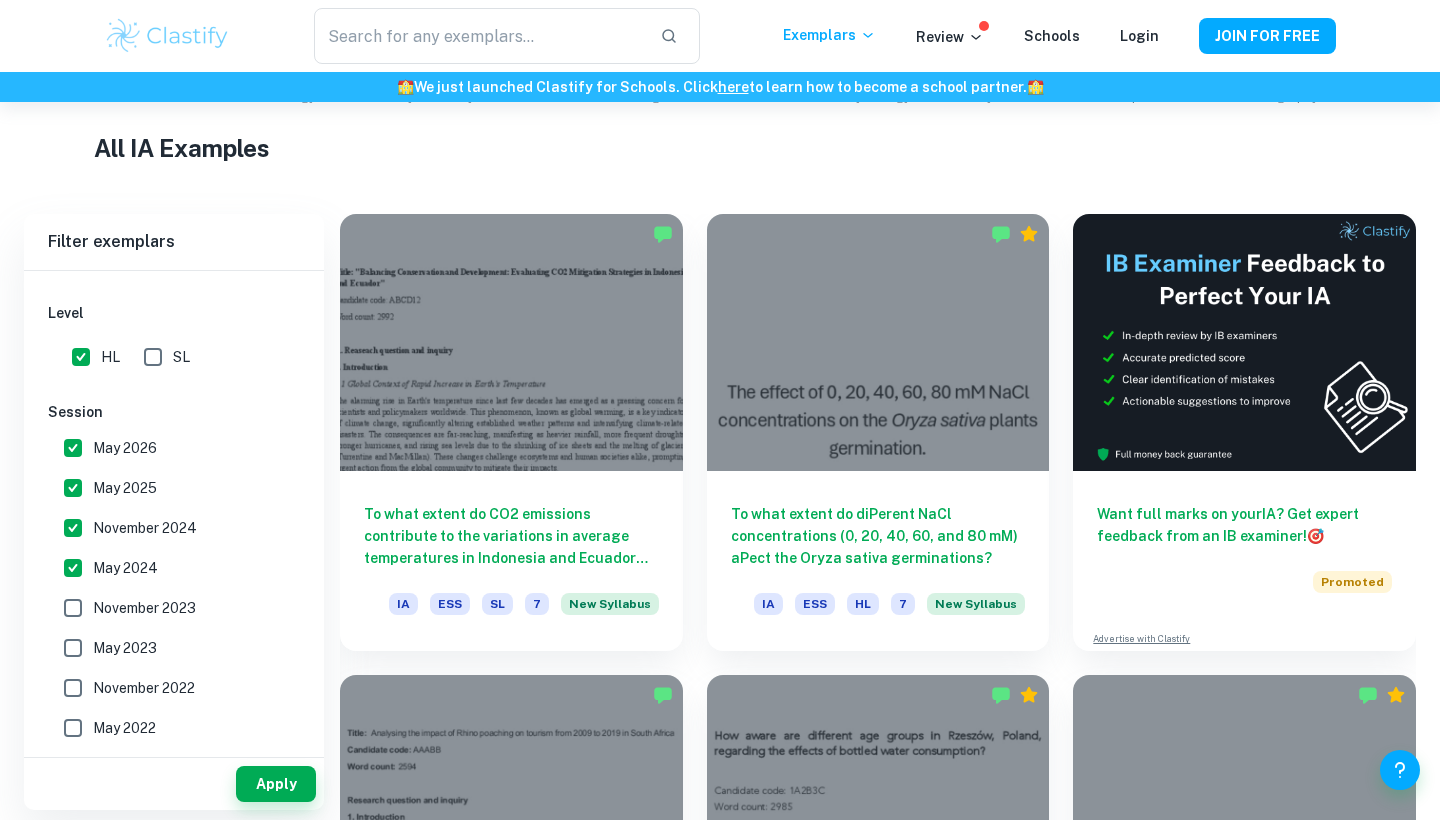 click on "November 2023" at bounding box center [73, 608] 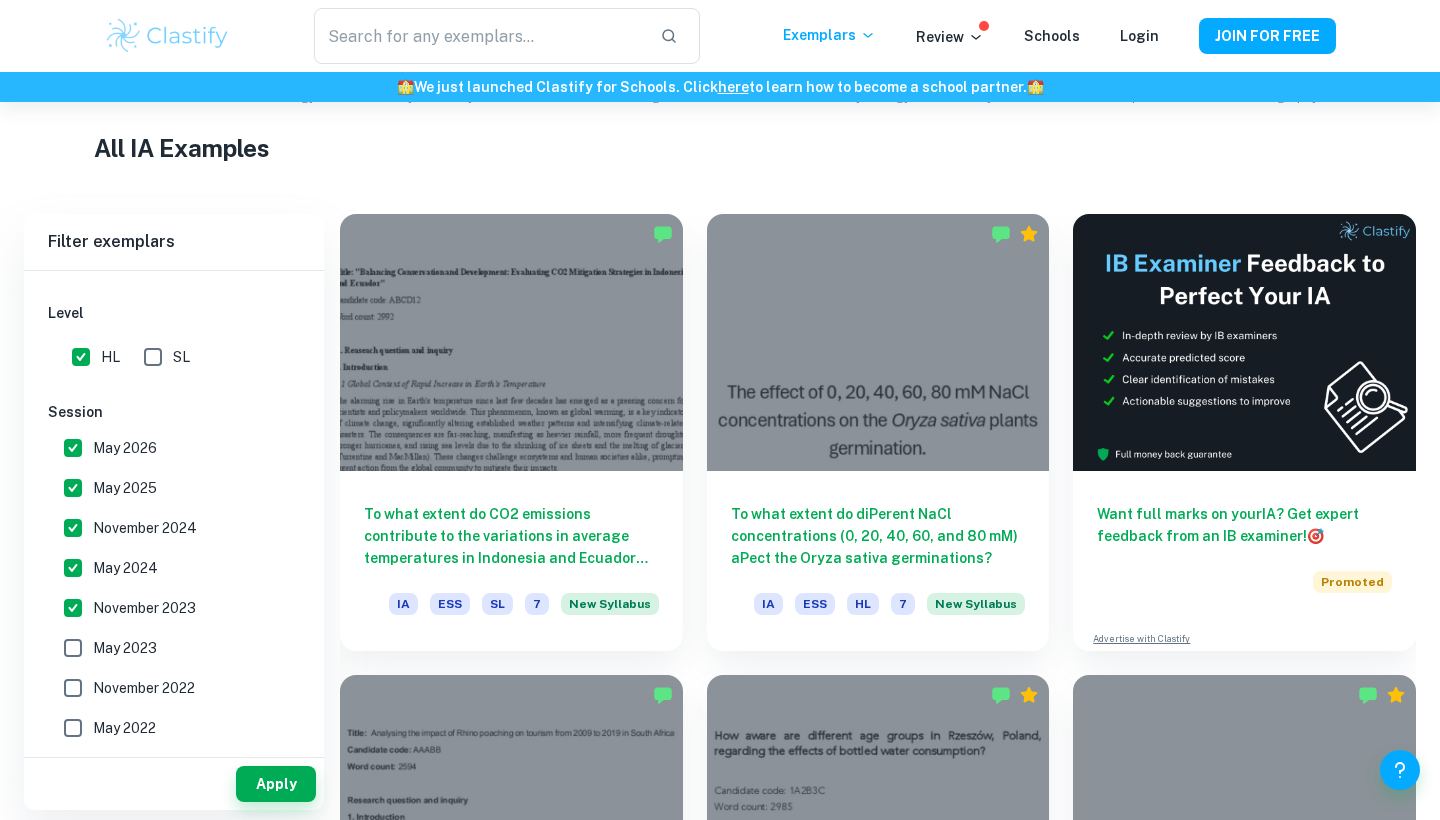 click on "May 2023" at bounding box center [73, 648] 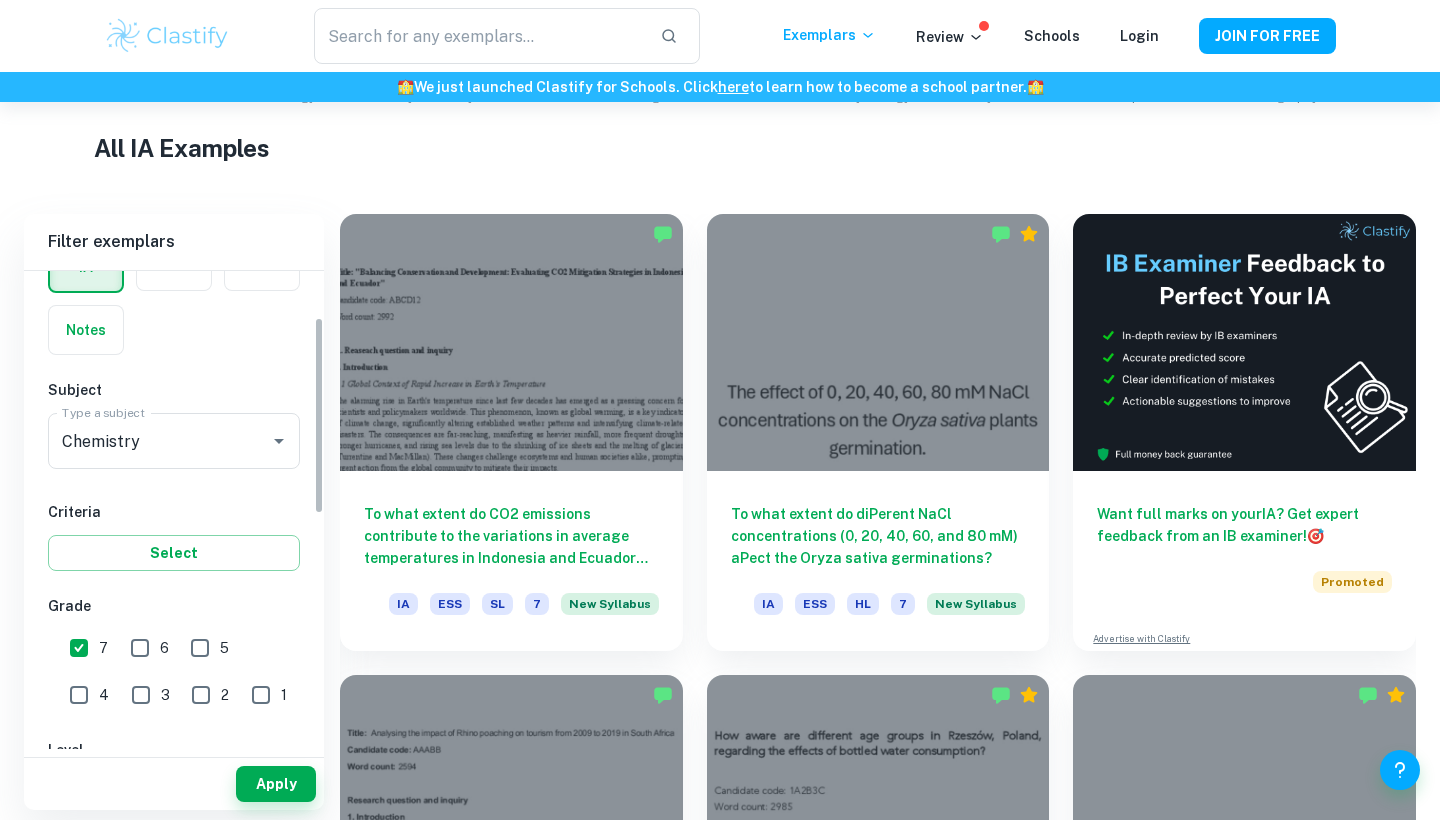 scroll, scrollTop: 113, scrollLeft: 0, axis: vertical 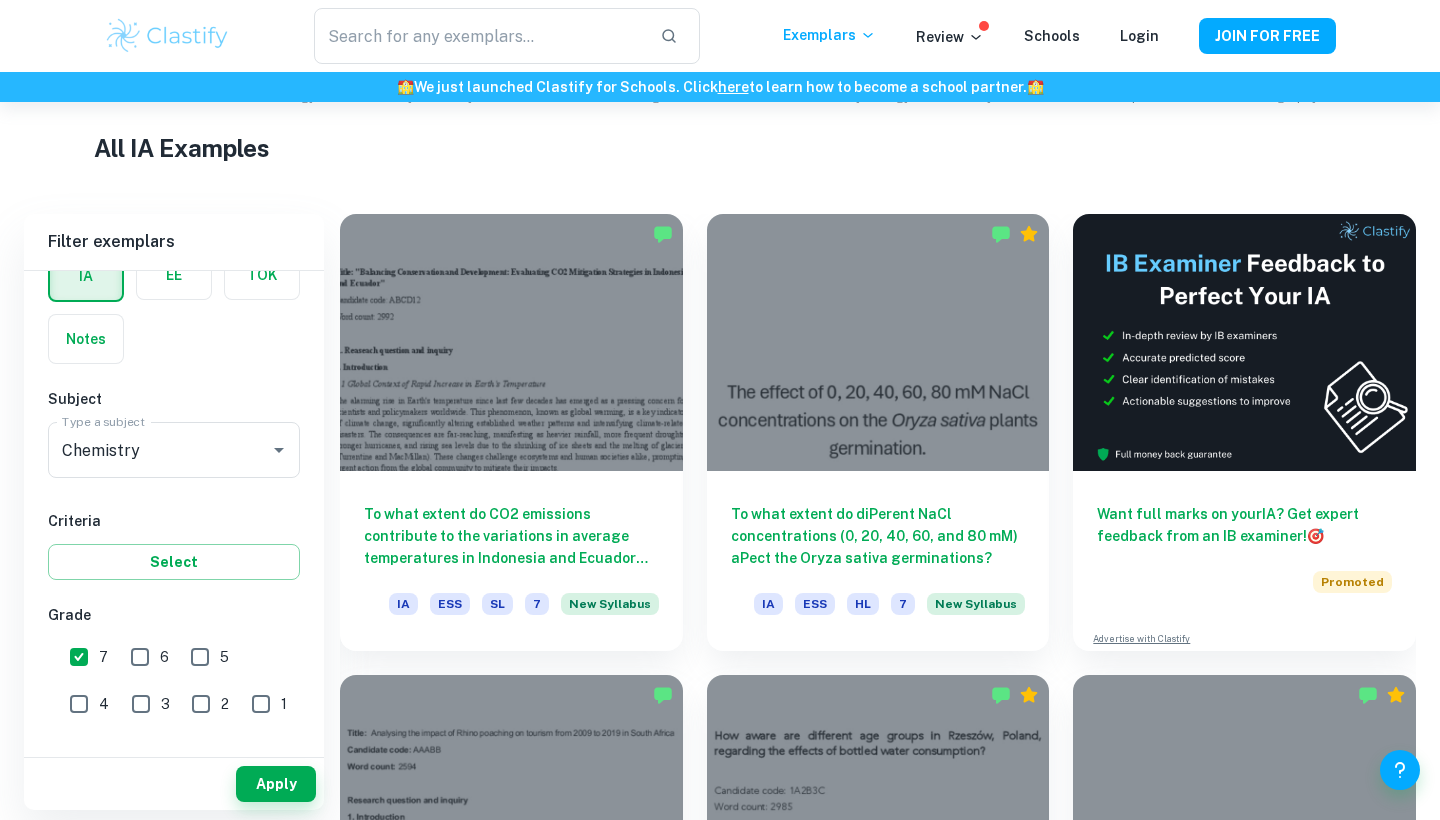 click on "6" at bounding box center [140, 657] 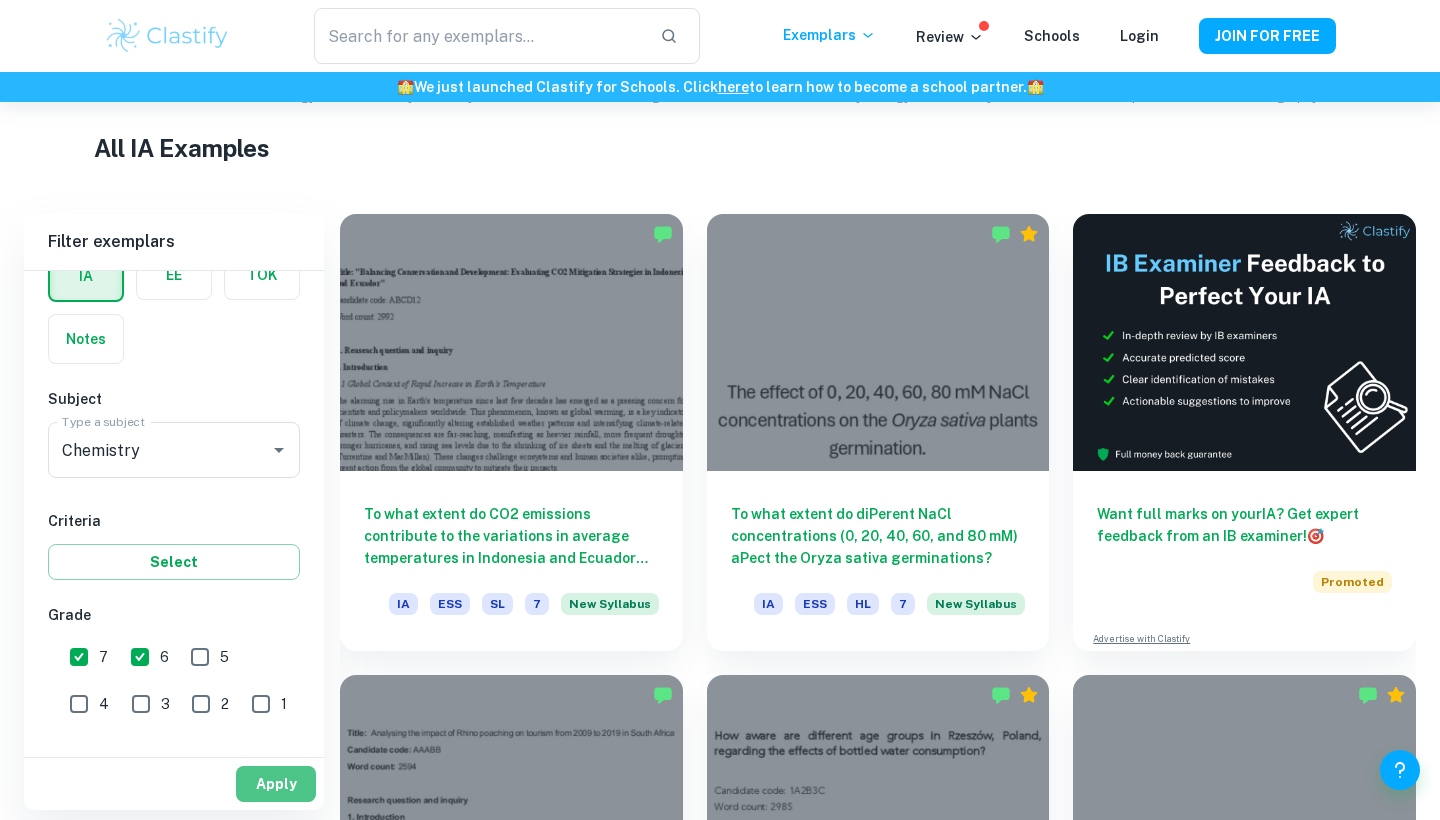 click on "Apply" at bounding box center [276, 784] 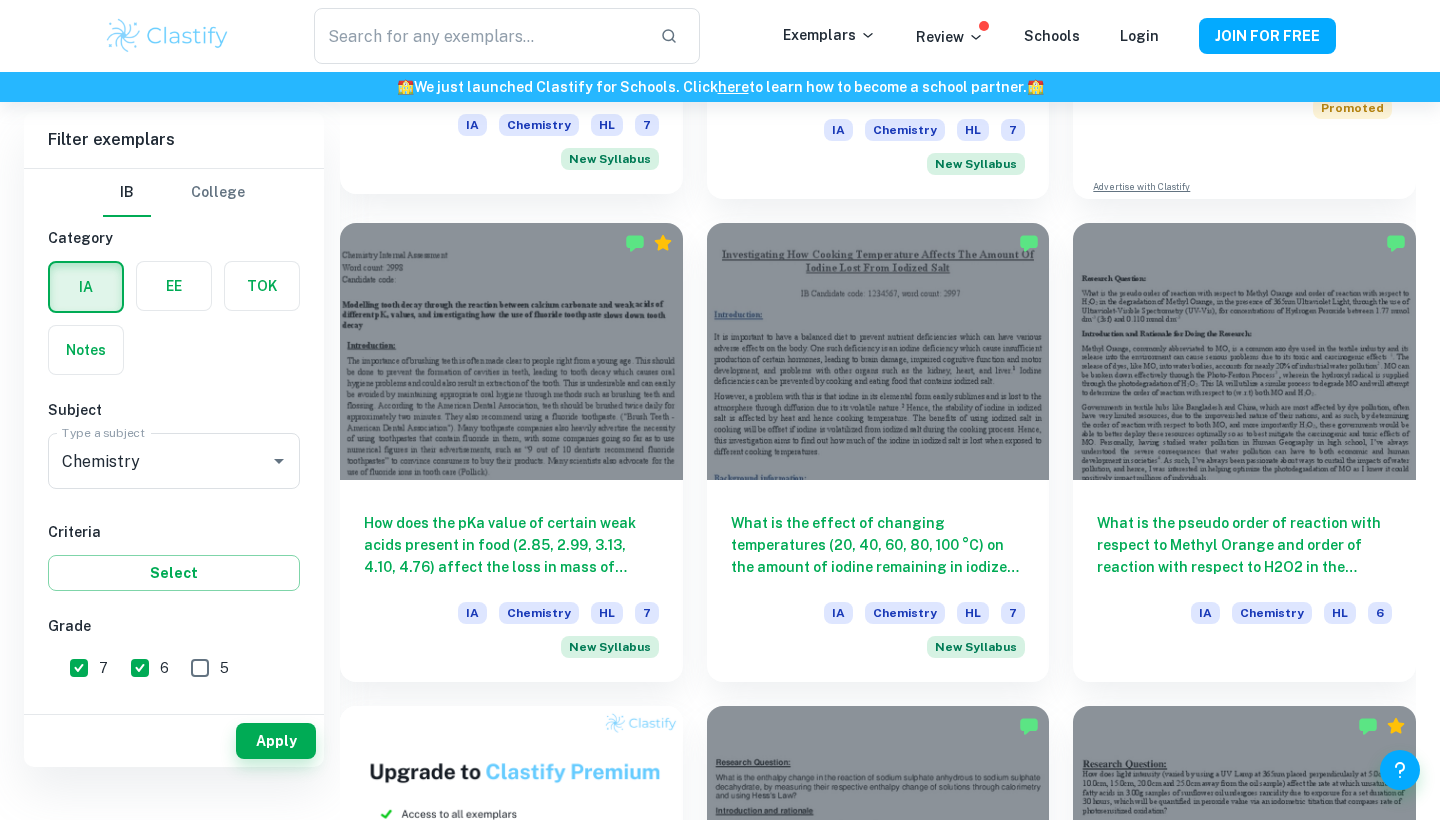 scroll, scrollTop: 519, scrollLeft: 0, axis: vertical 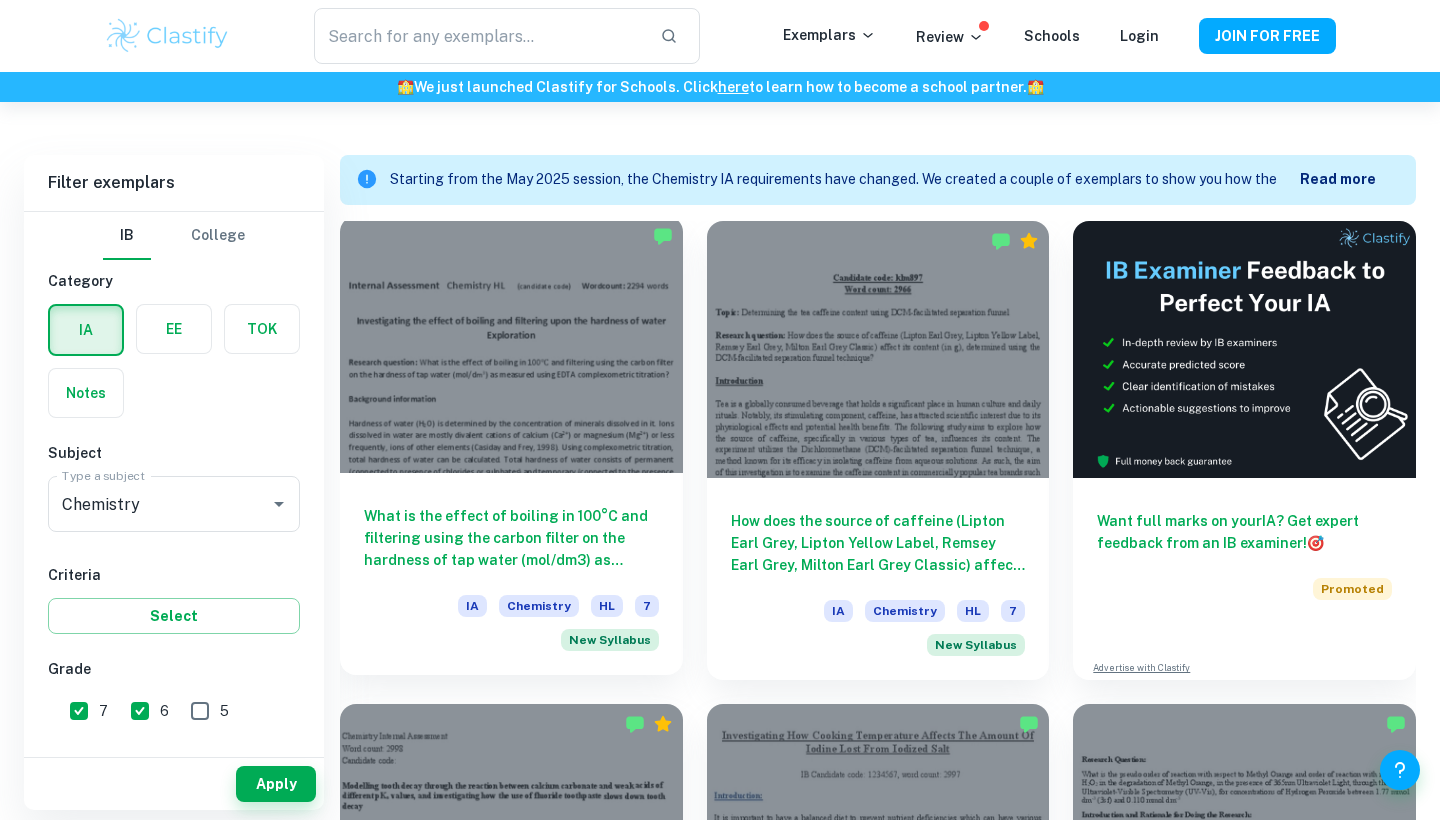 click on "What is the effect of boiling in 100°C and filtering using the carbon filter on the hardness of tap water (mol/dm3) as measured using EDTA complexometric titration?" at bounding box center [511, 538] 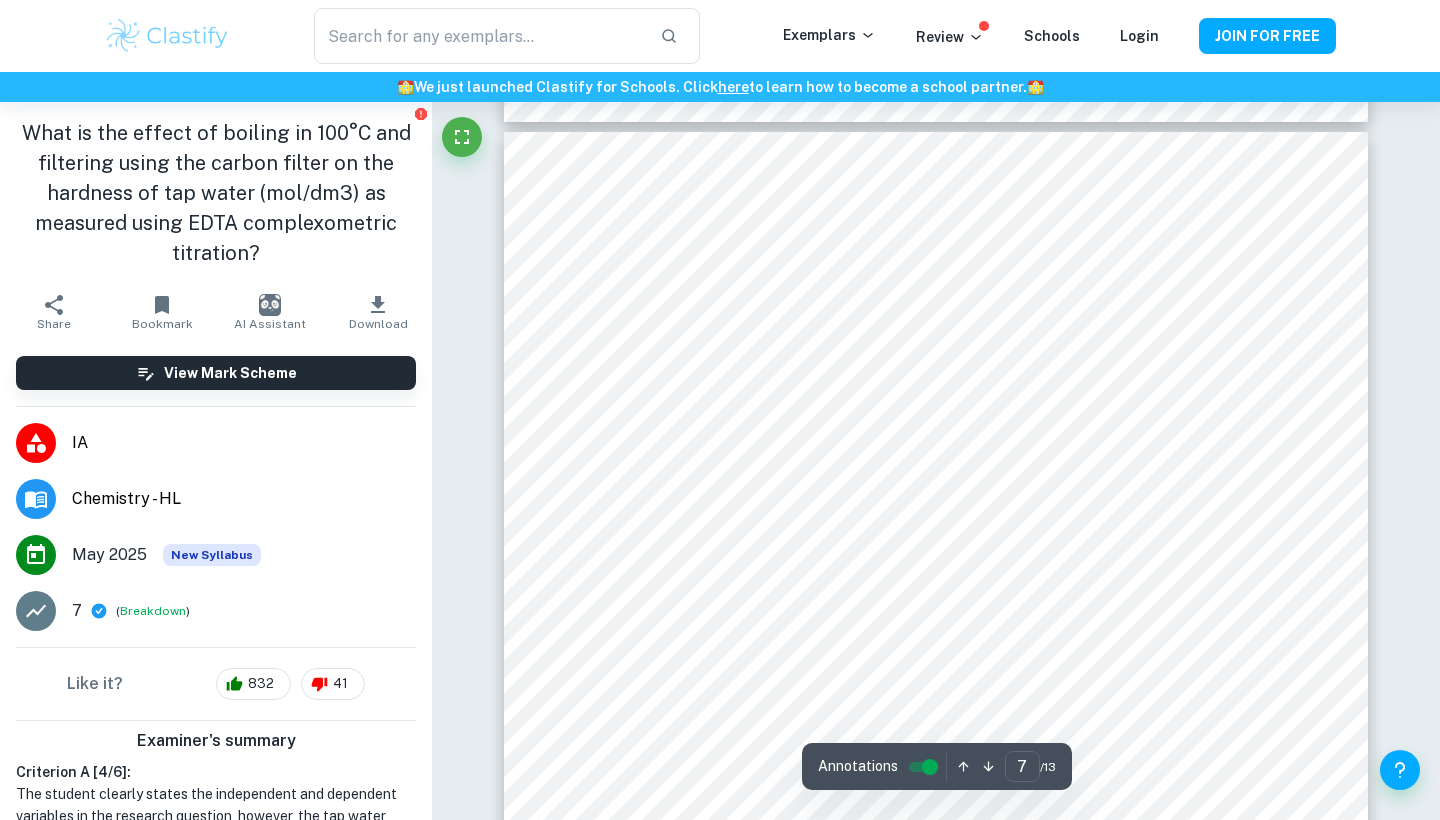 scroll, scrollTop: 7686, scrollLeft: 0, axis: vertical 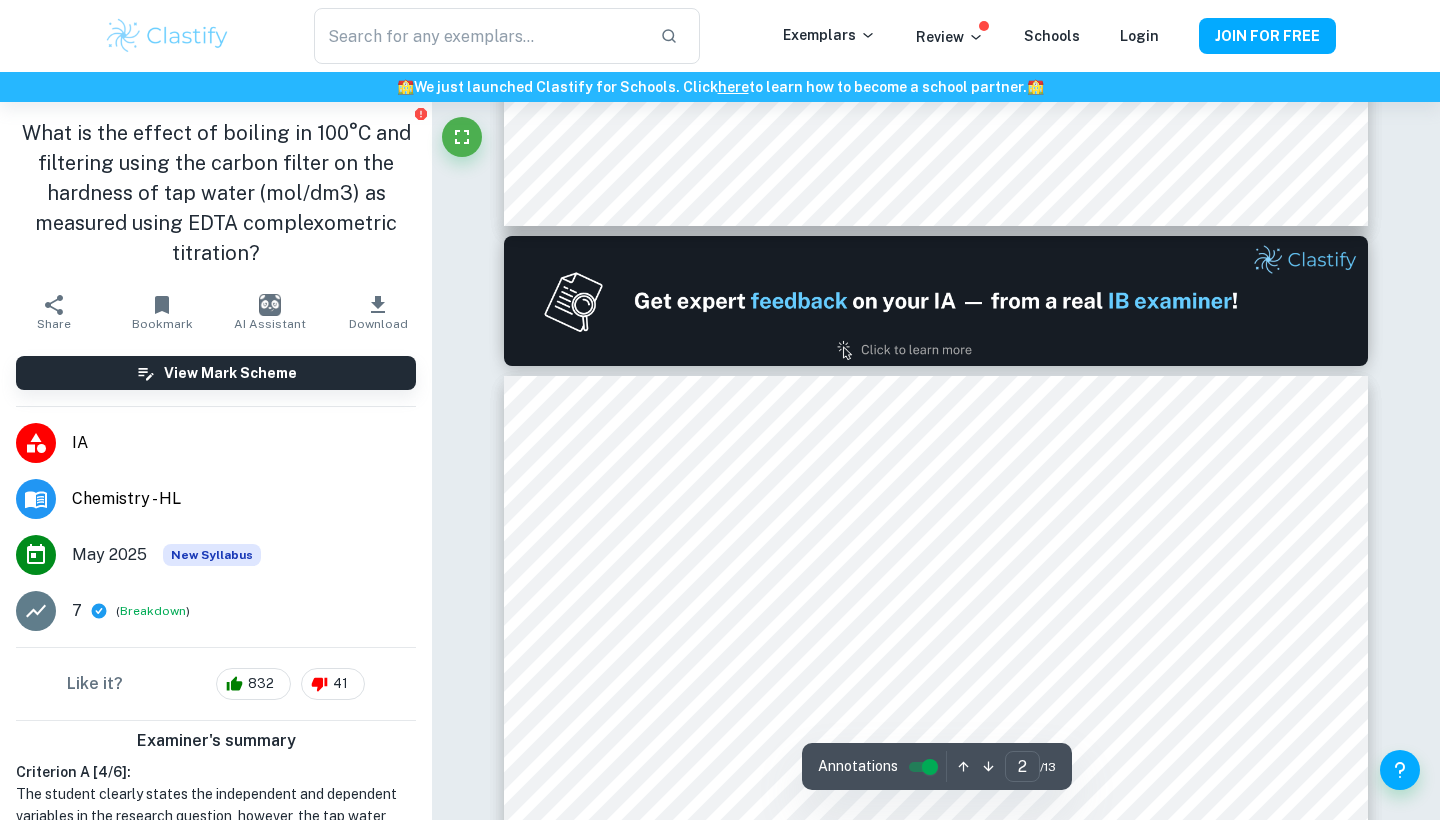 type on "1" 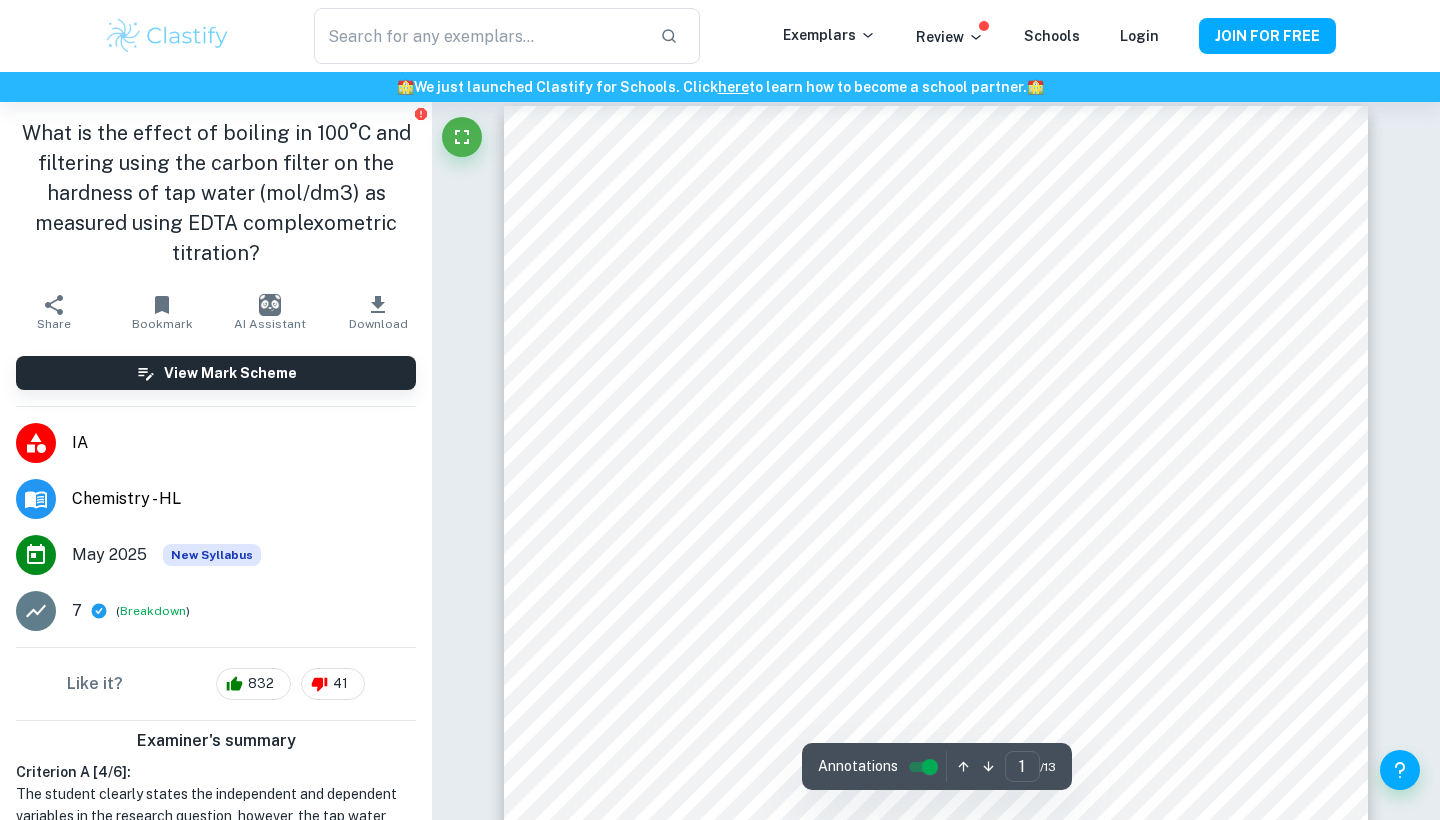 scroll, scrollTop: 60, scrollLeft: 0, axis: vertical 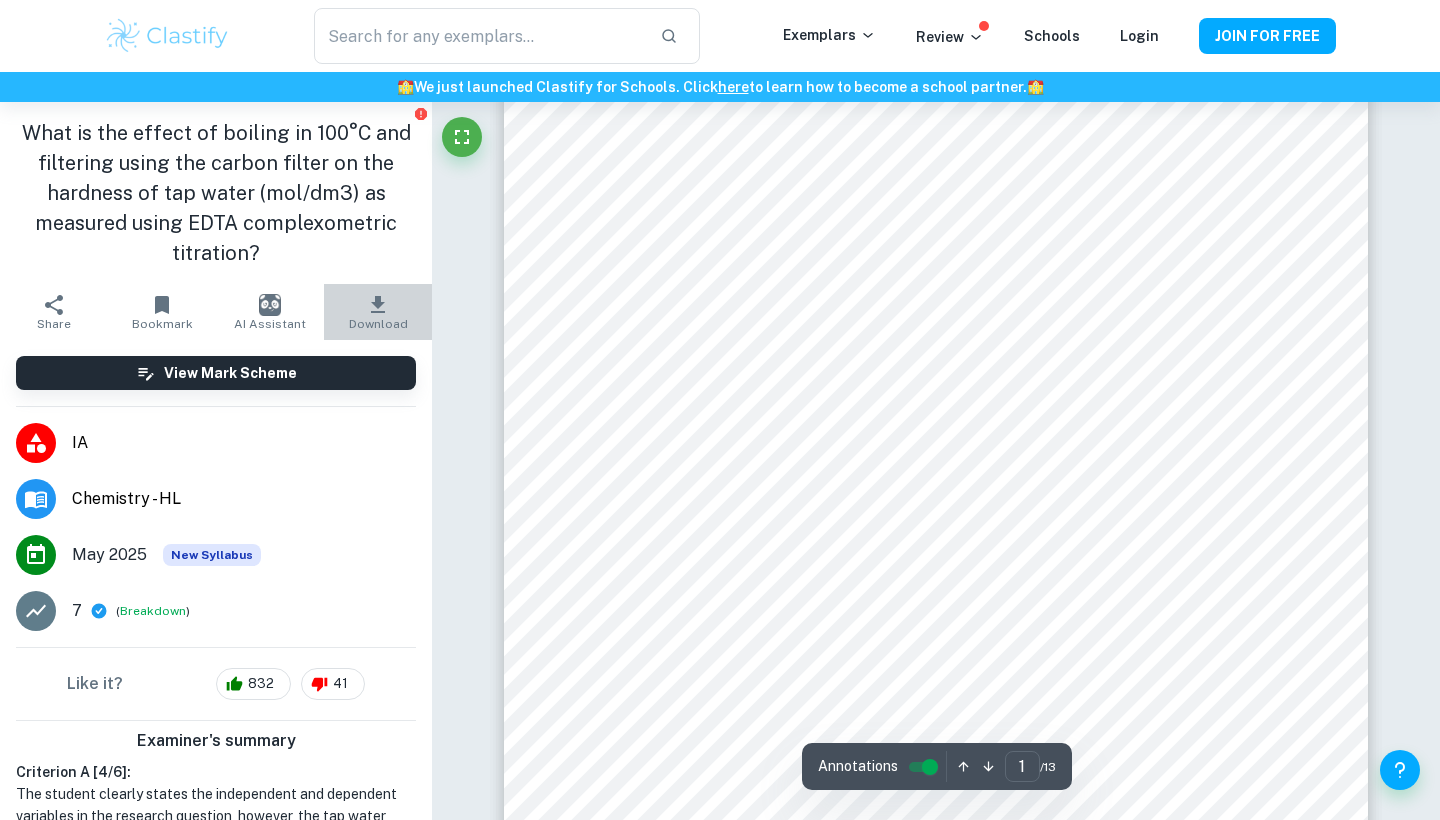 click 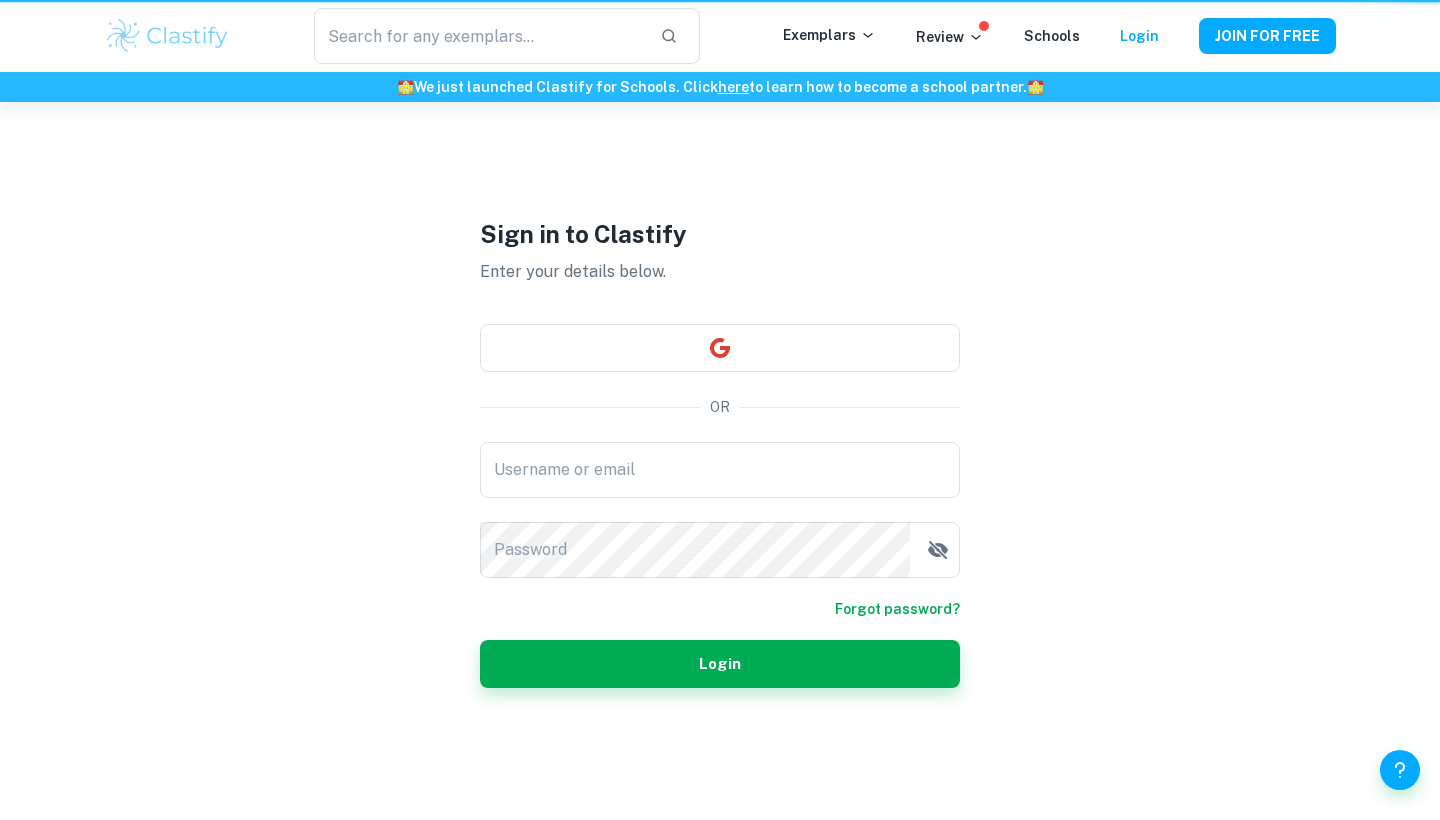 scroll, scrollTop: 0, scrollLeft: 0, axis: both 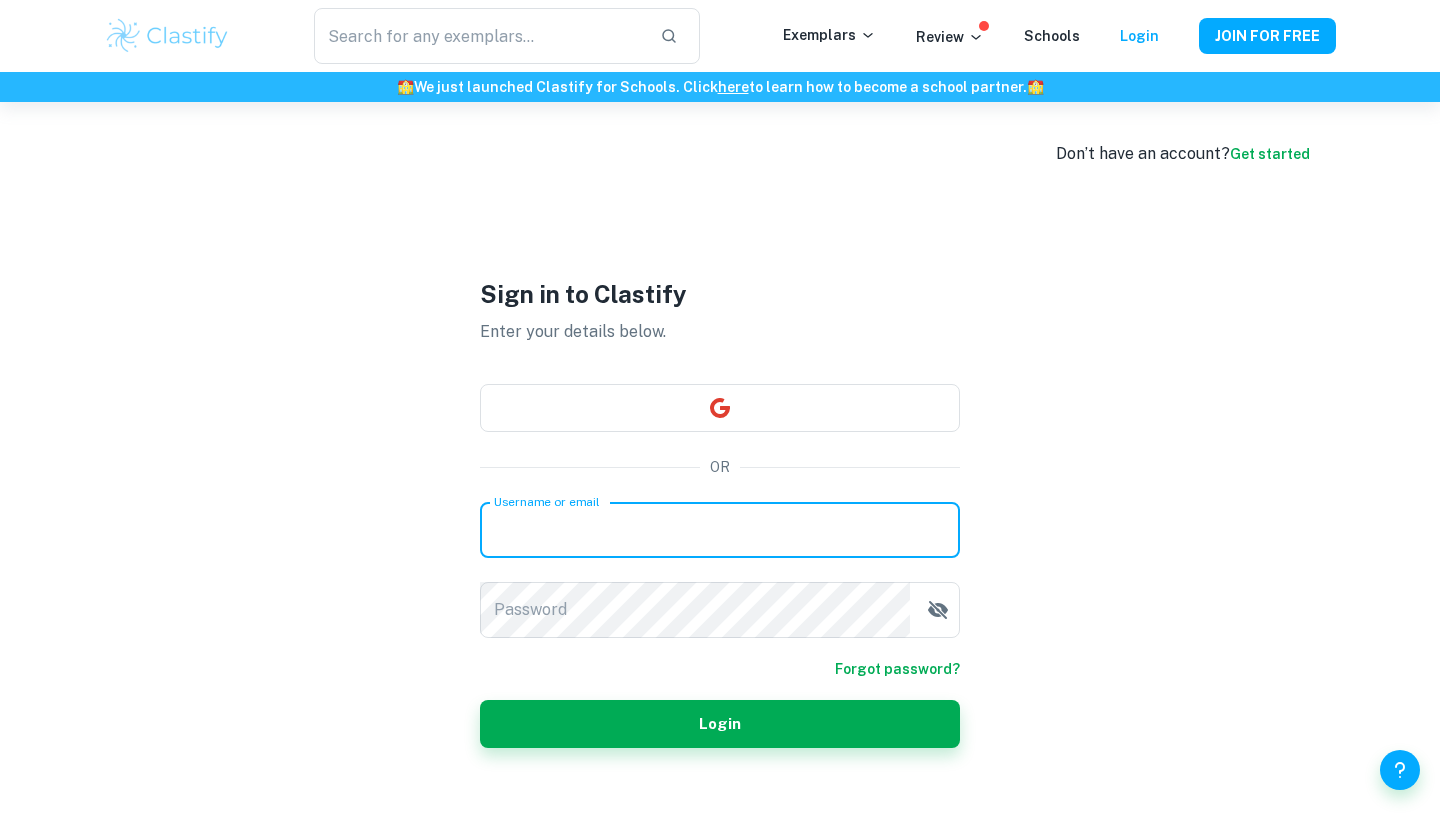 type on "[EMAIL]" 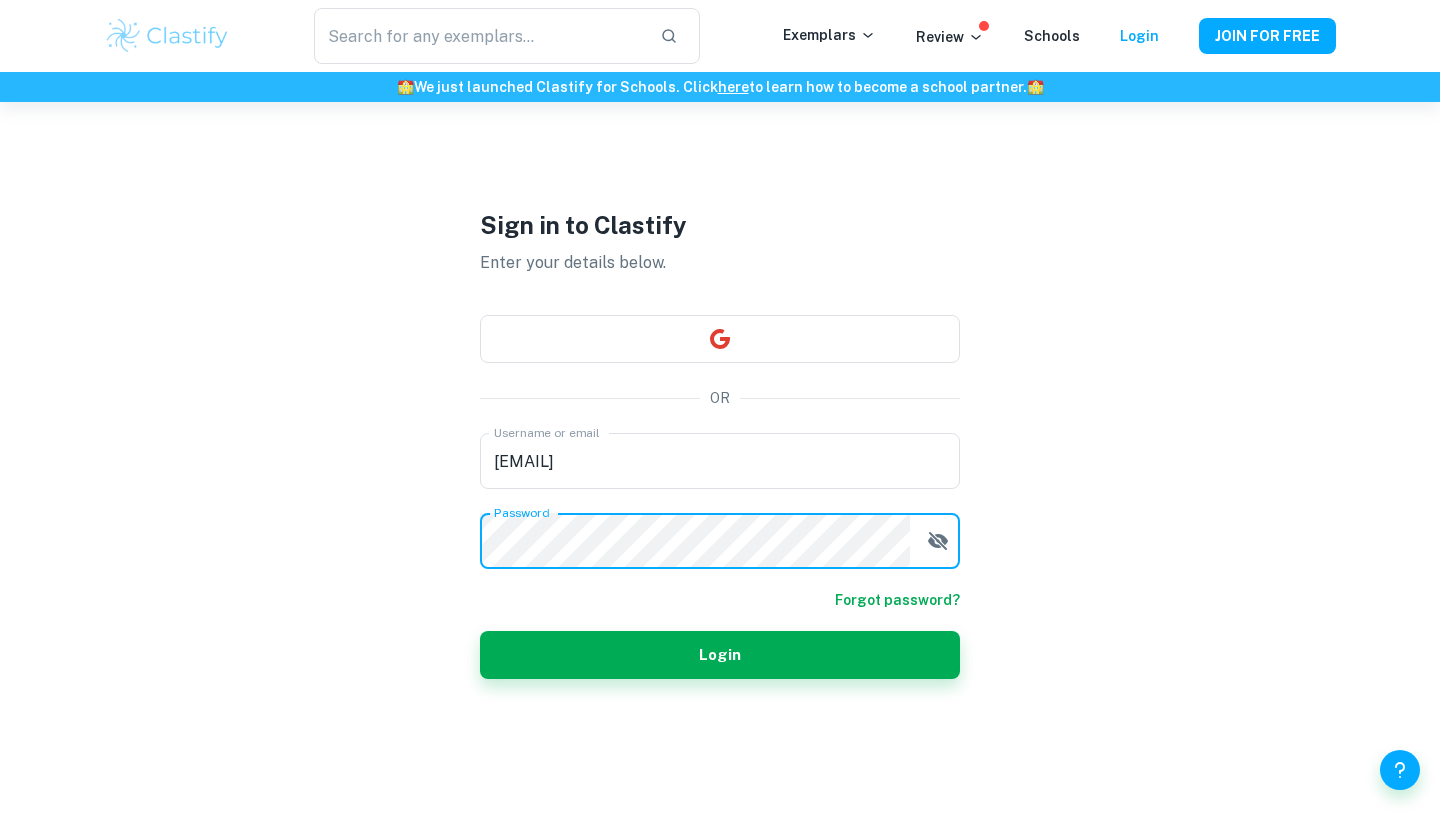 scroll, scrollTop: 73, scrollLeft: 0, axis: vertical 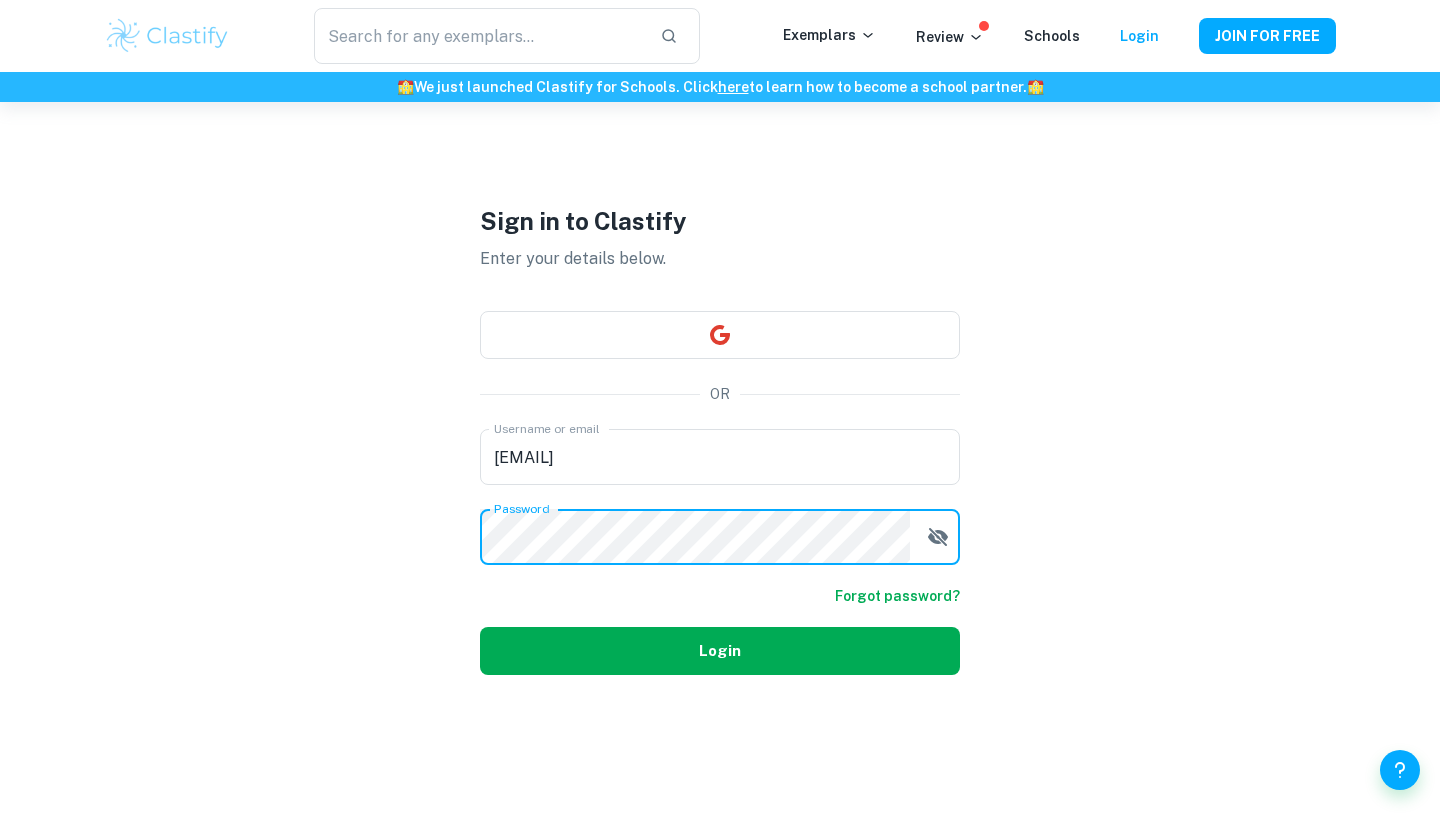 click on "Login" at bounding box center [720, 651] 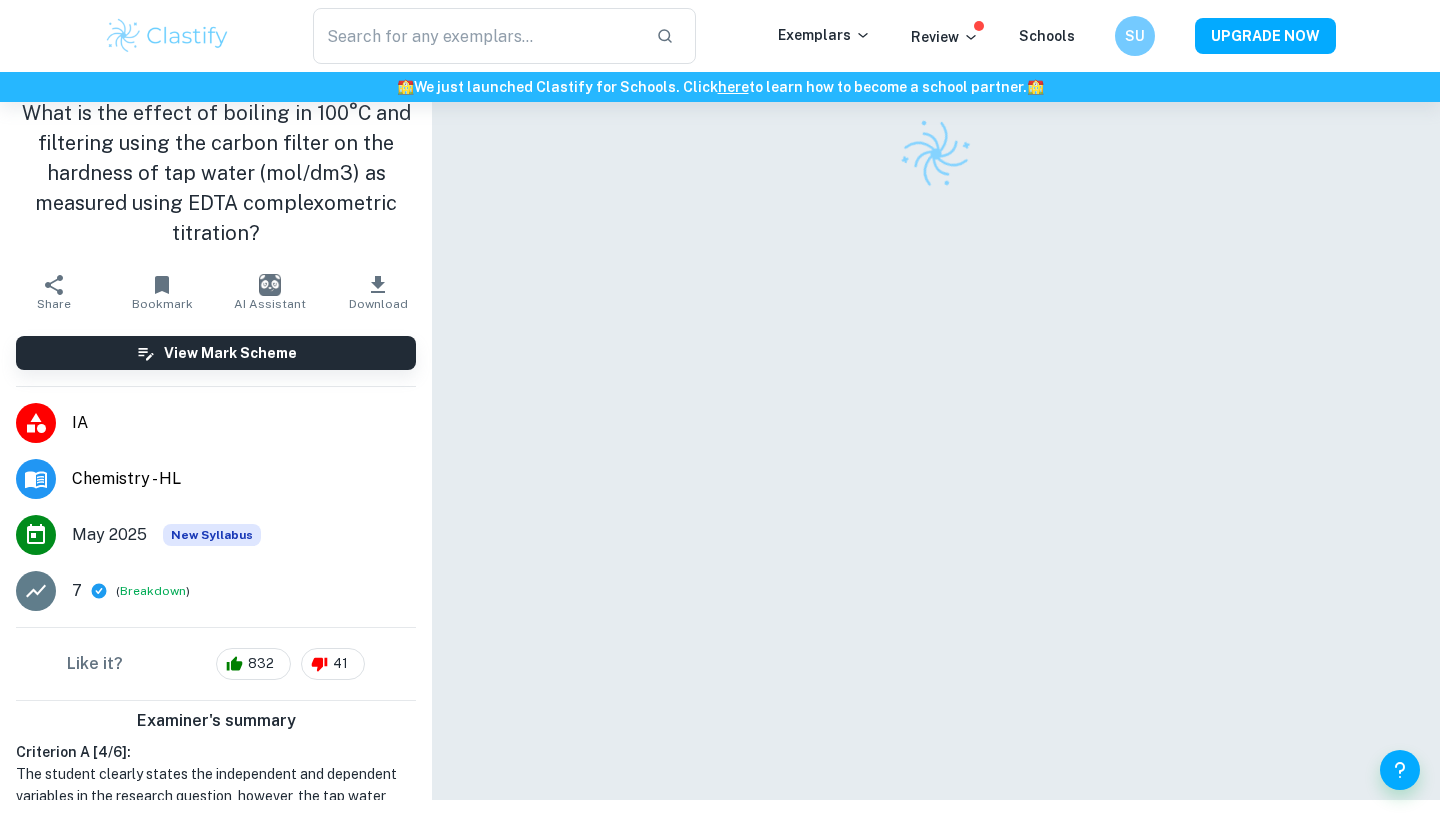 scroll, scrollTop: 0, scrollLeft: 0, axis: both 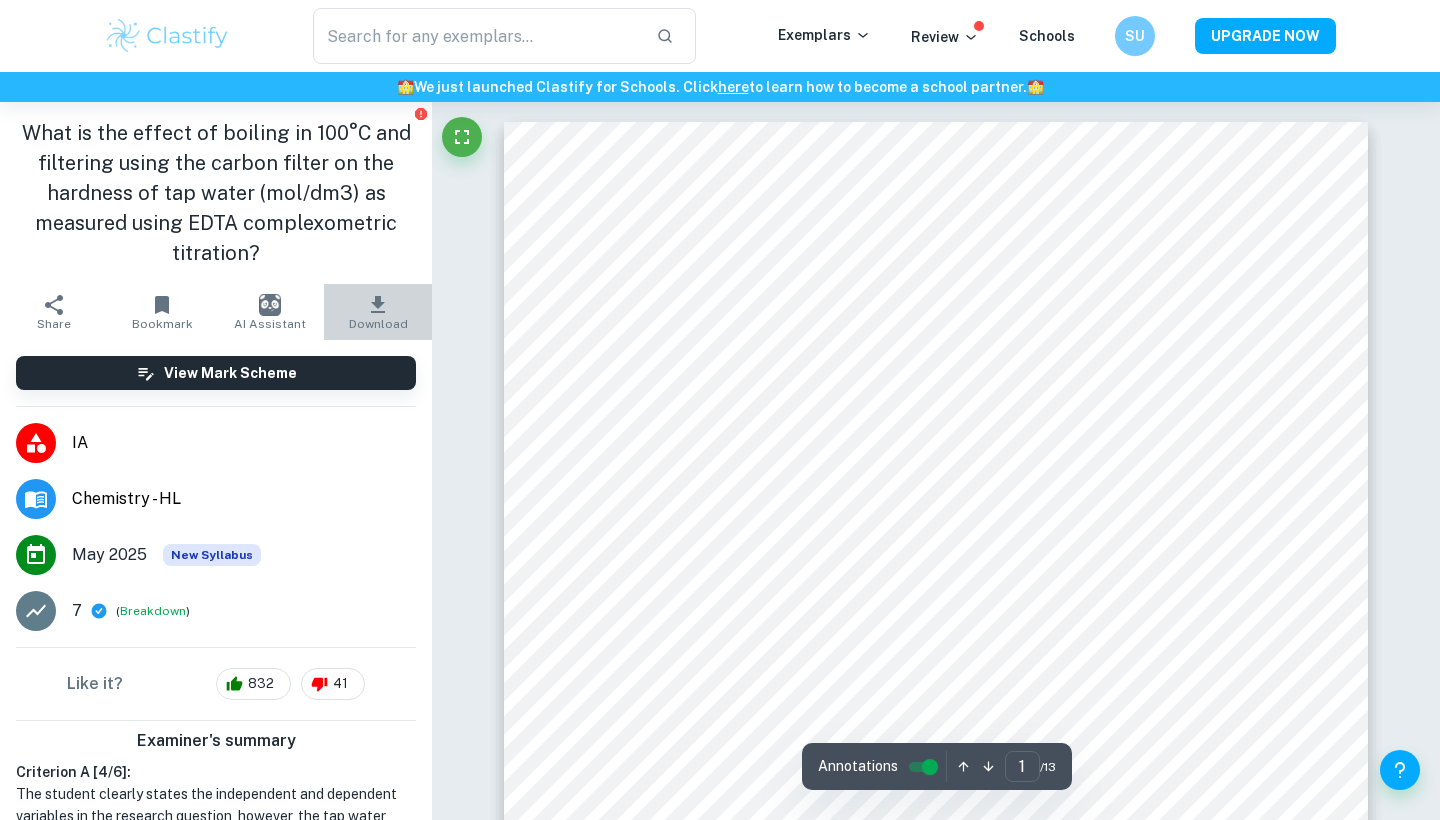 click on "Download" at bounding box center [378, 312] 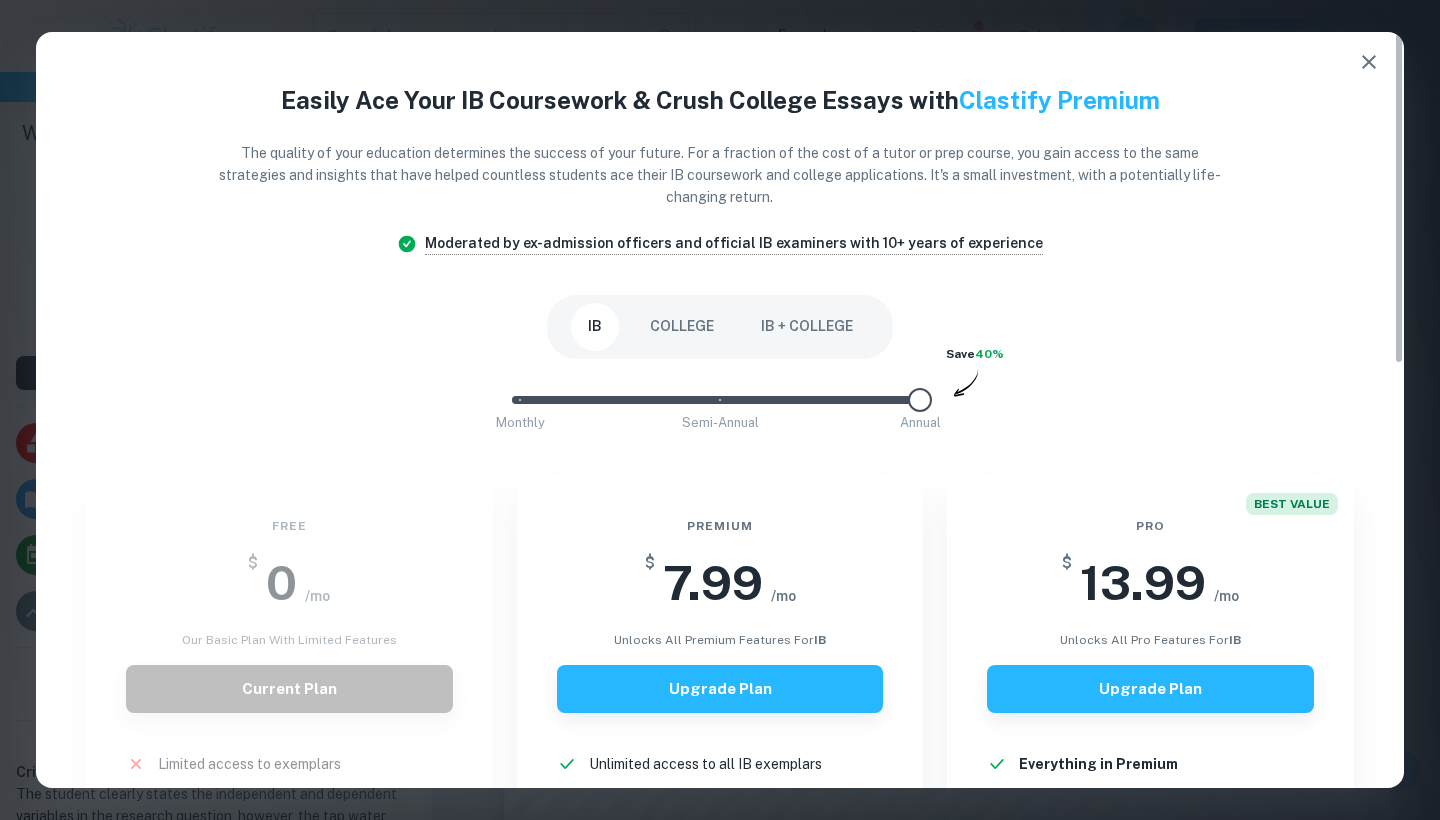 scroll, scrollTop: 0, scrollLeft: 0, axis: both 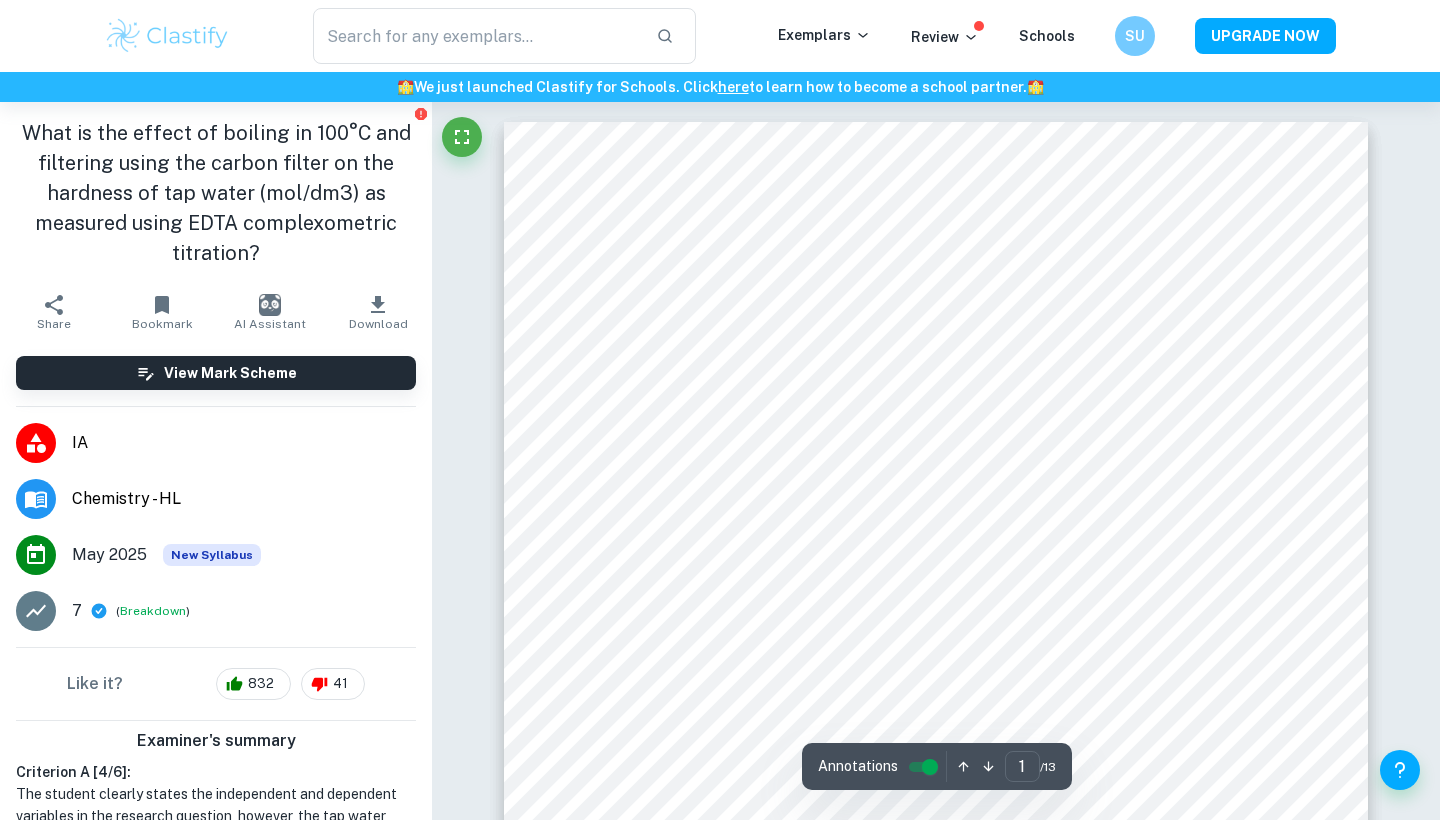 click on "Download" at bounding box center (378, 312) 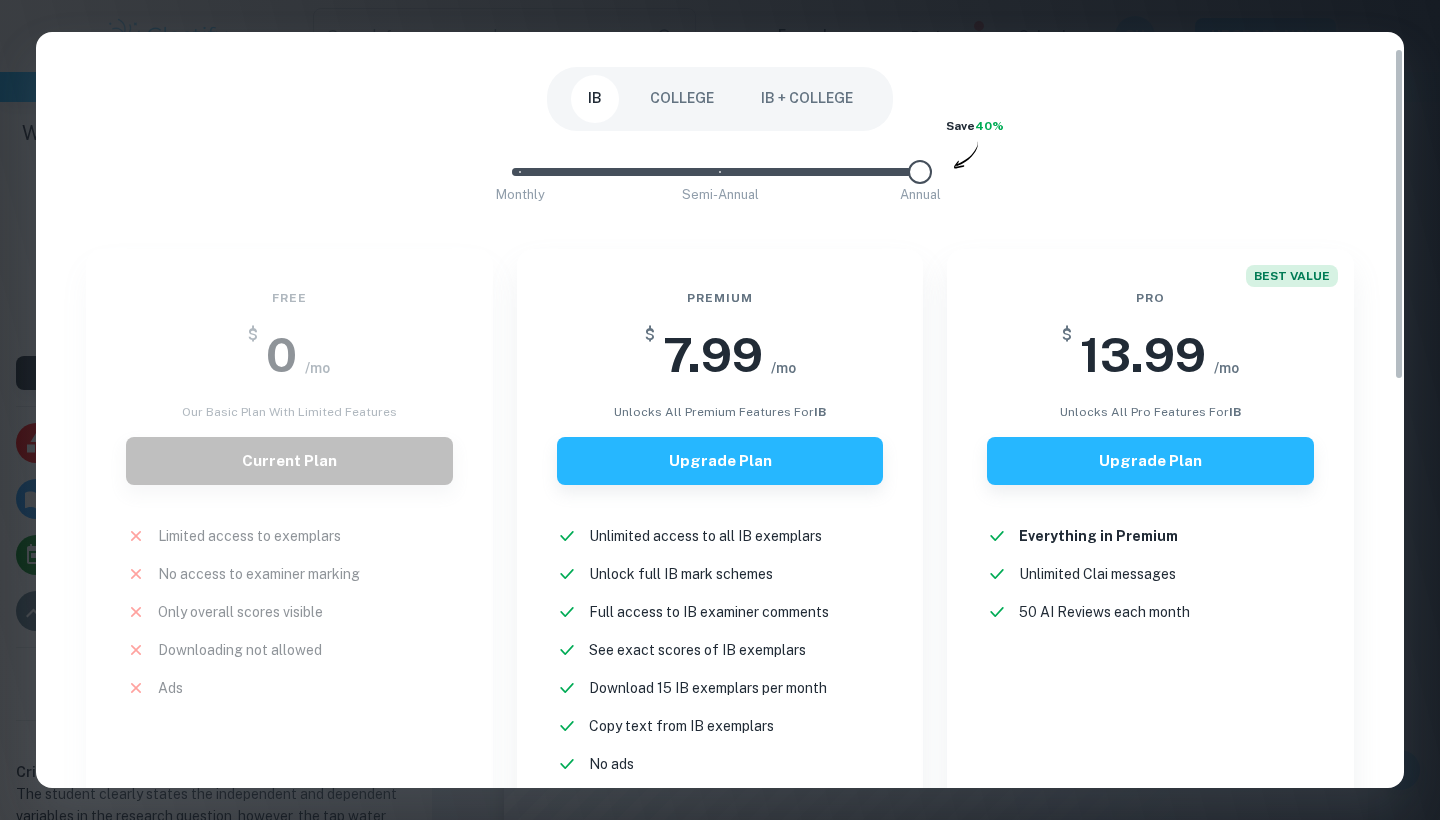 scroll, scrollTop: 443, scrollLeft: 0, axis: vertical 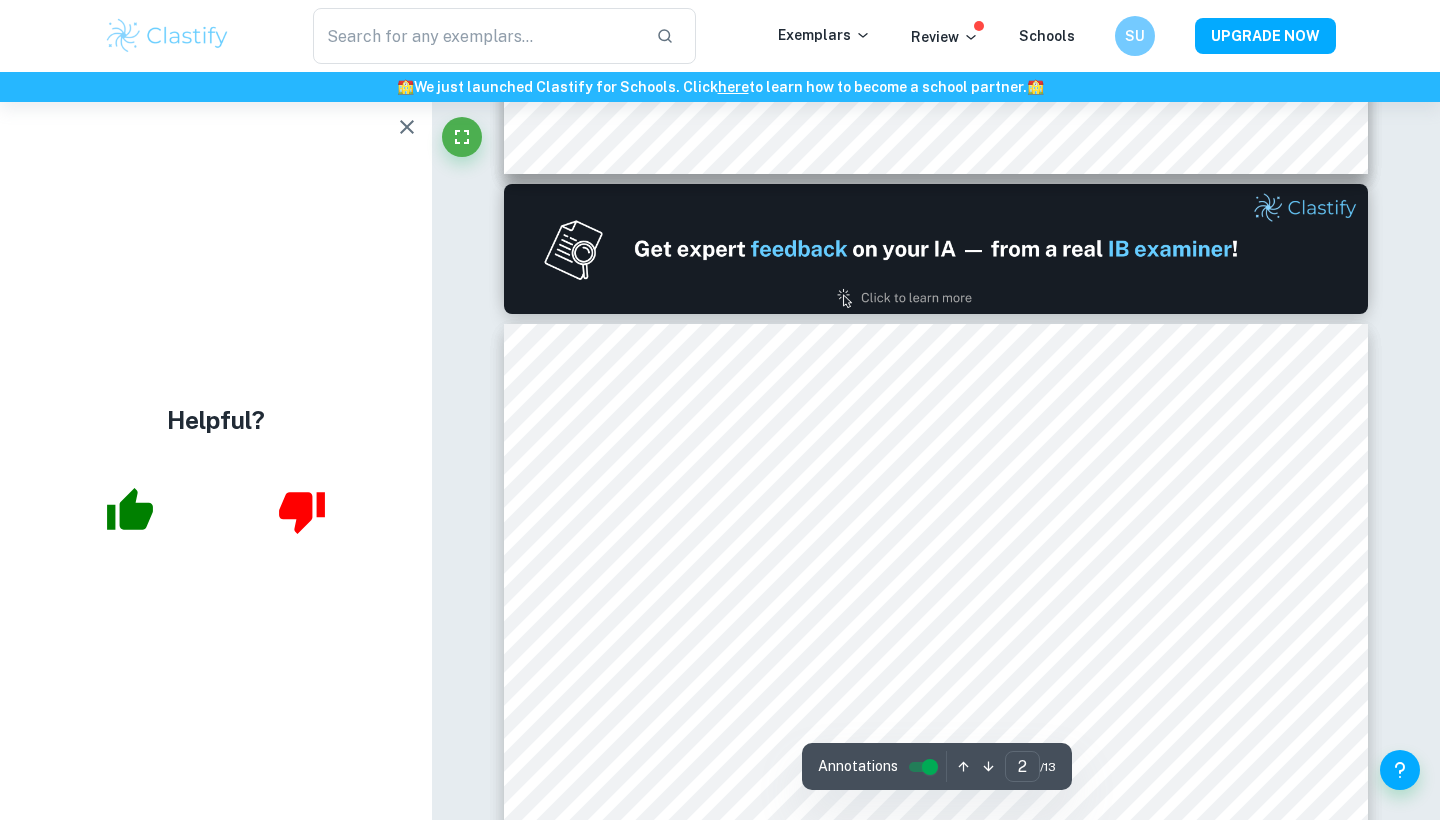 type on "1" 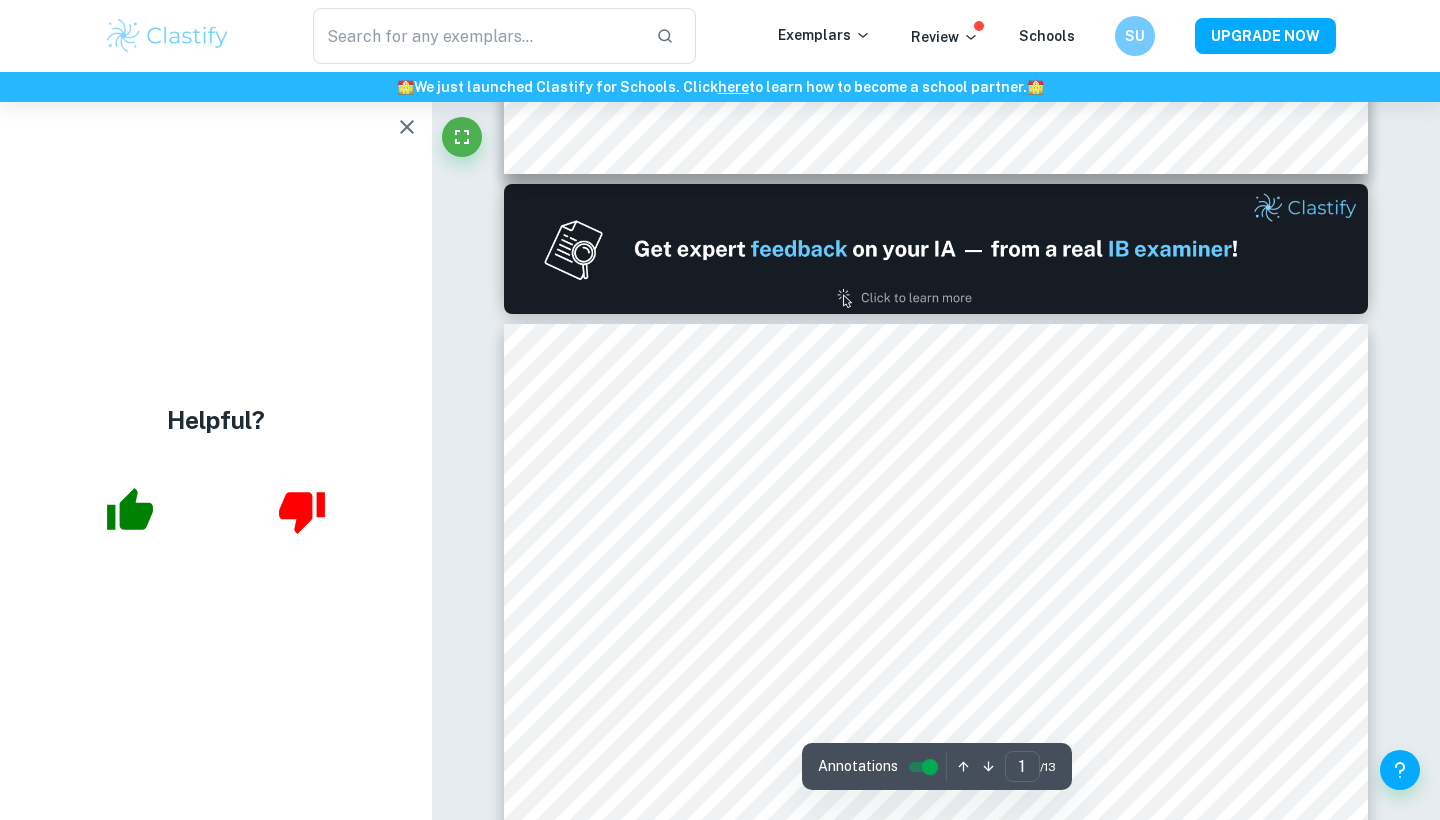 scroll, scrollTop: 312, scrollLeft: 0, axis: vertical 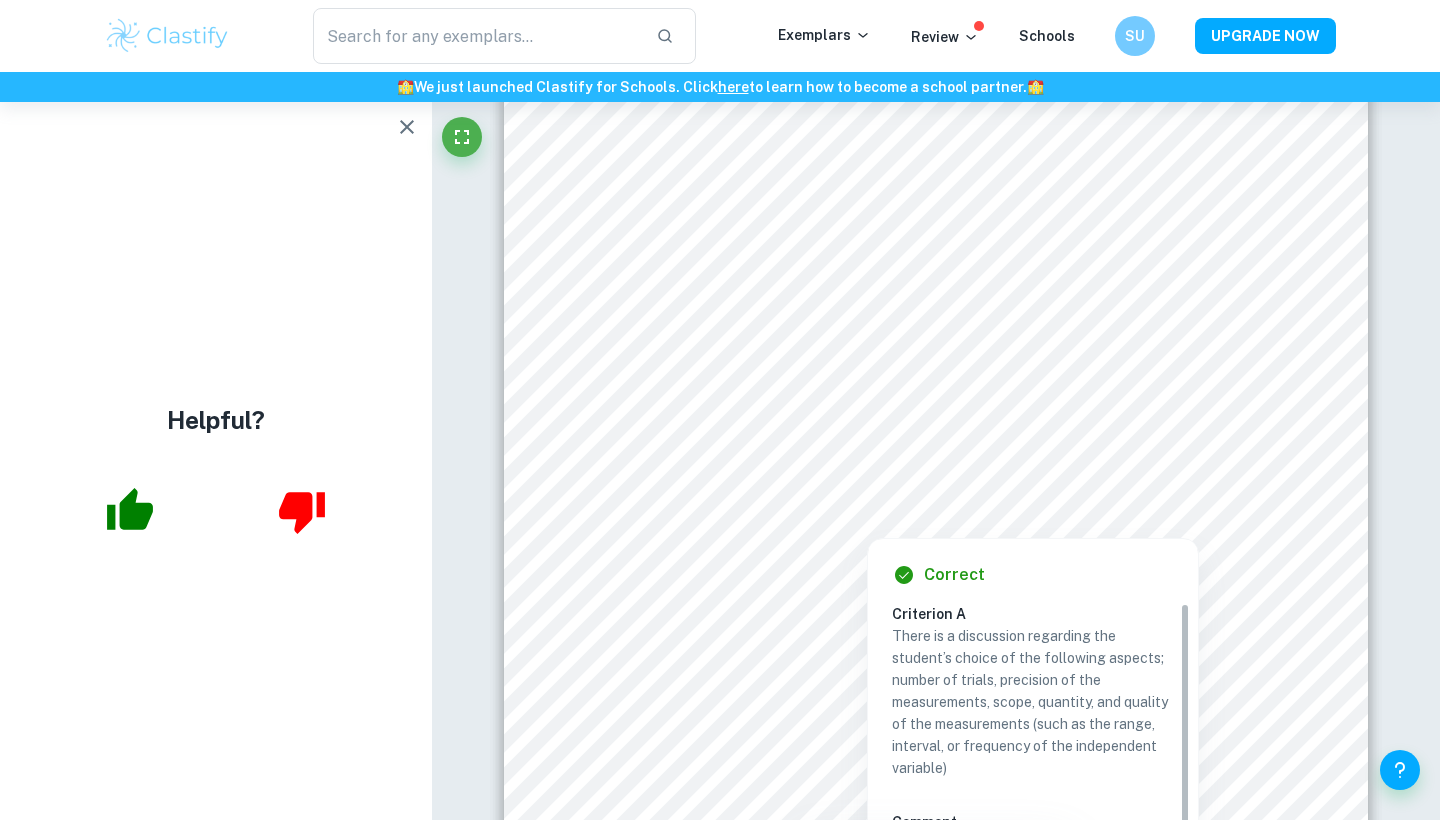 click 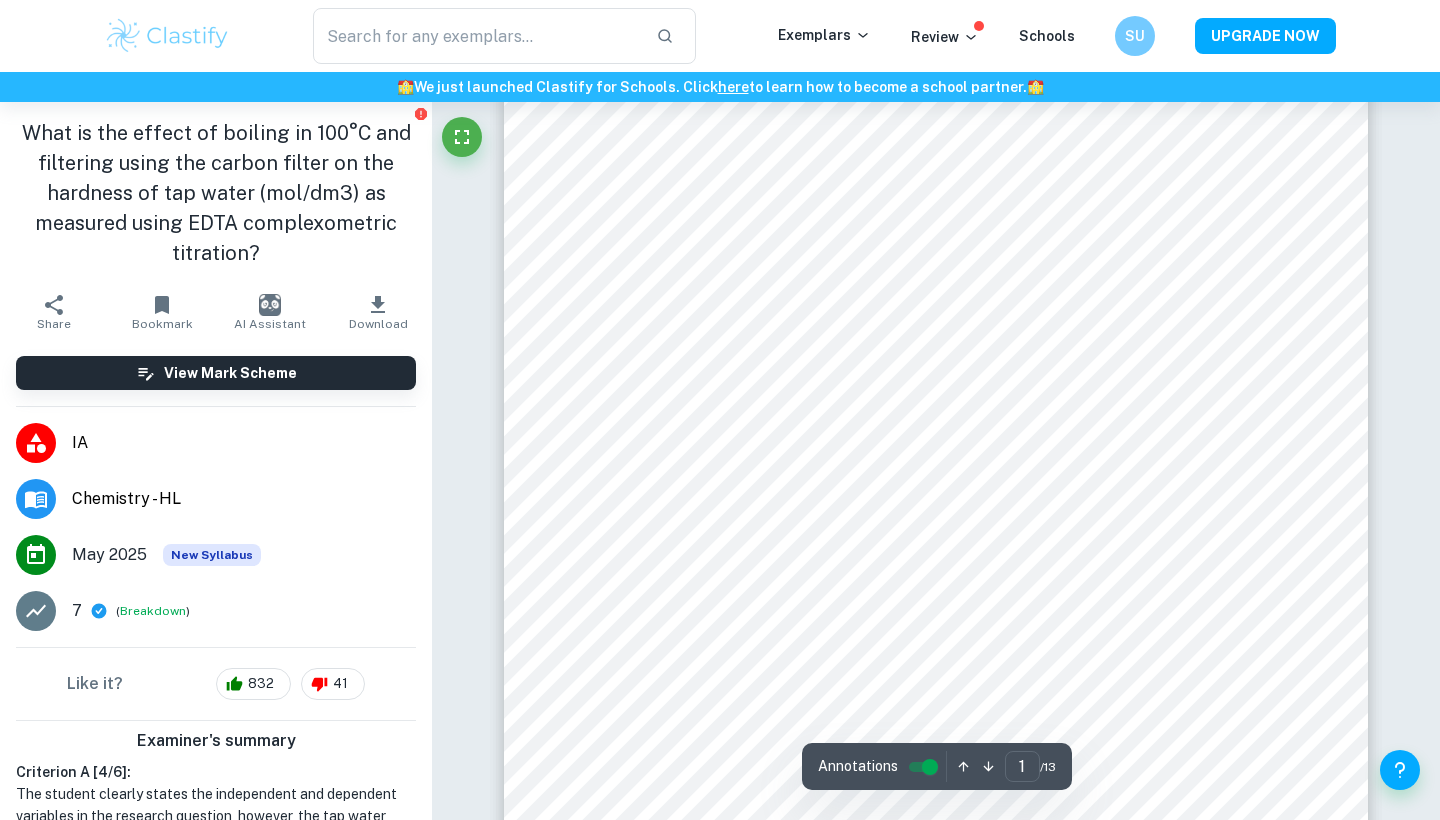scroll, scrollTop: 115, scrollLeft: 0, axis: vertical 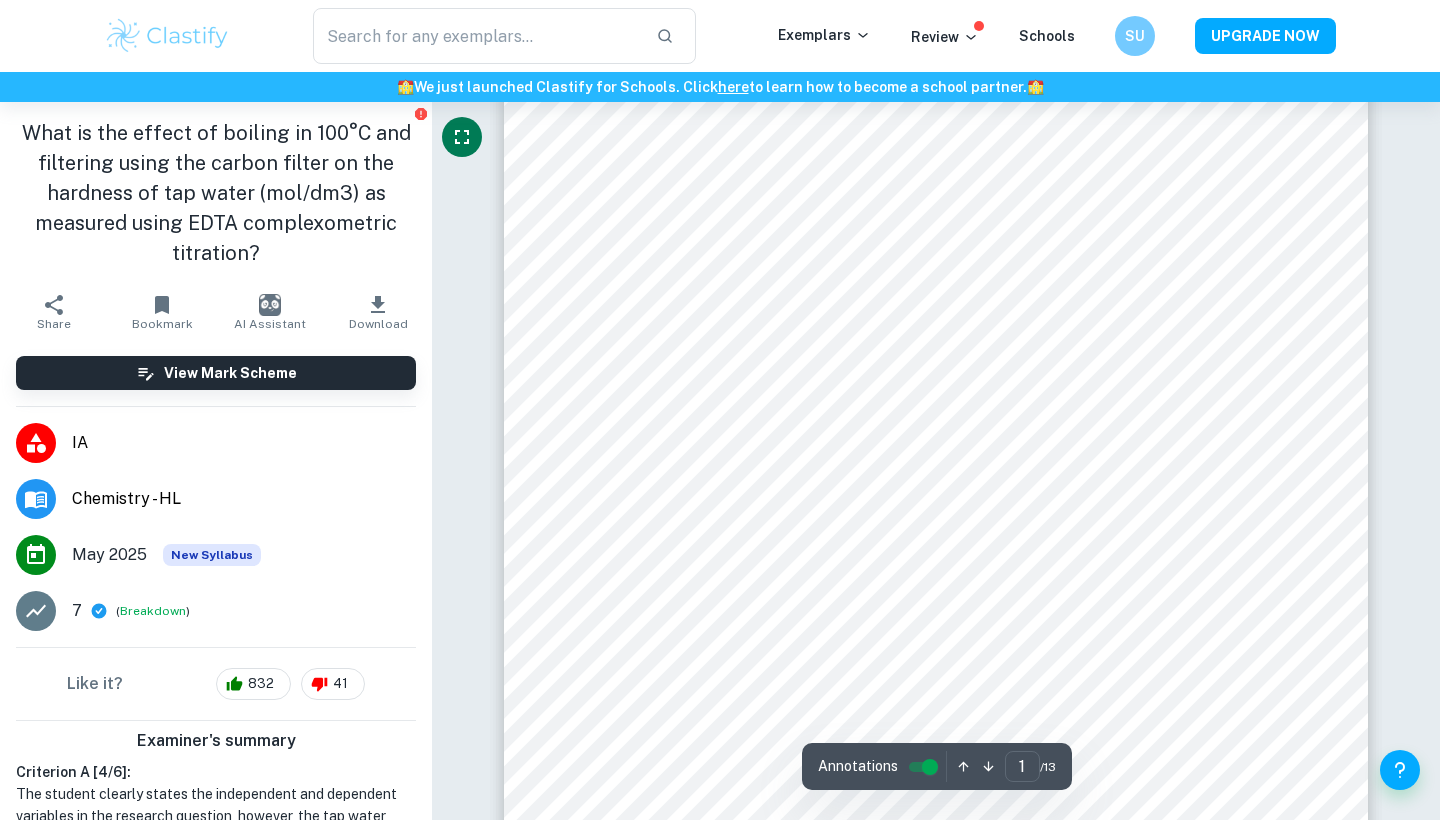 click 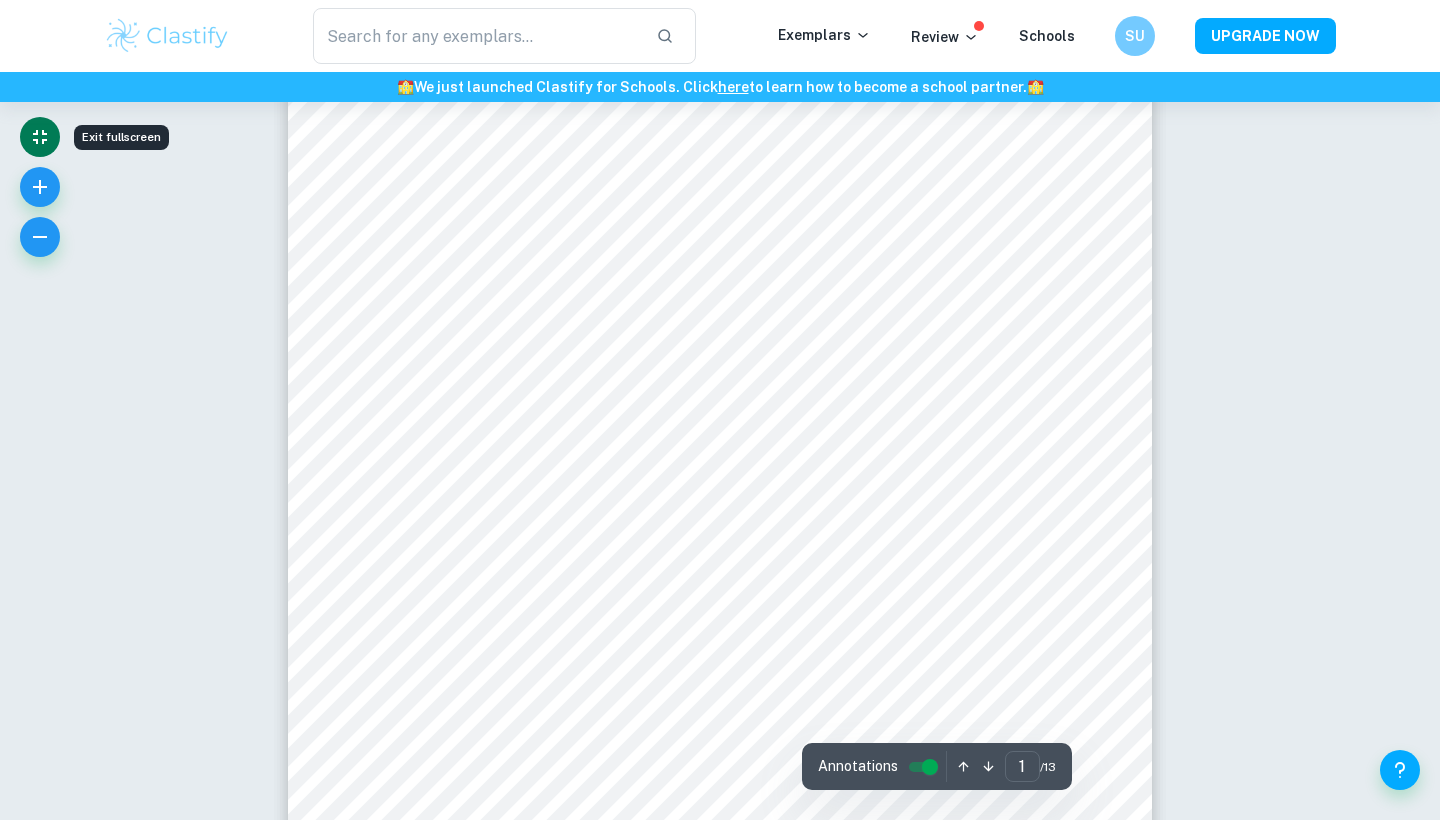 scroll, scrollTop: 135, scrollLeft: 0, axis: vertical 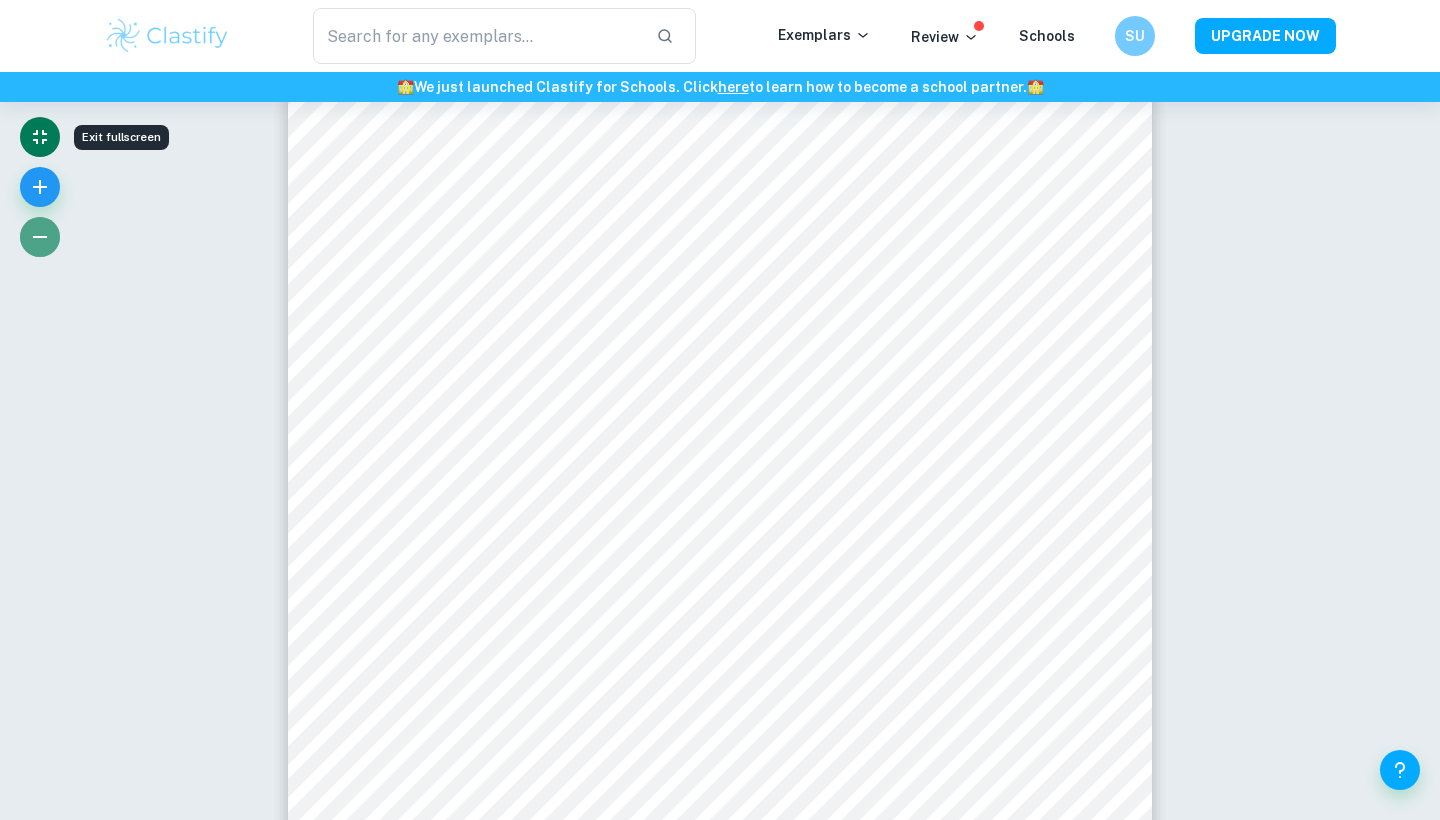 click 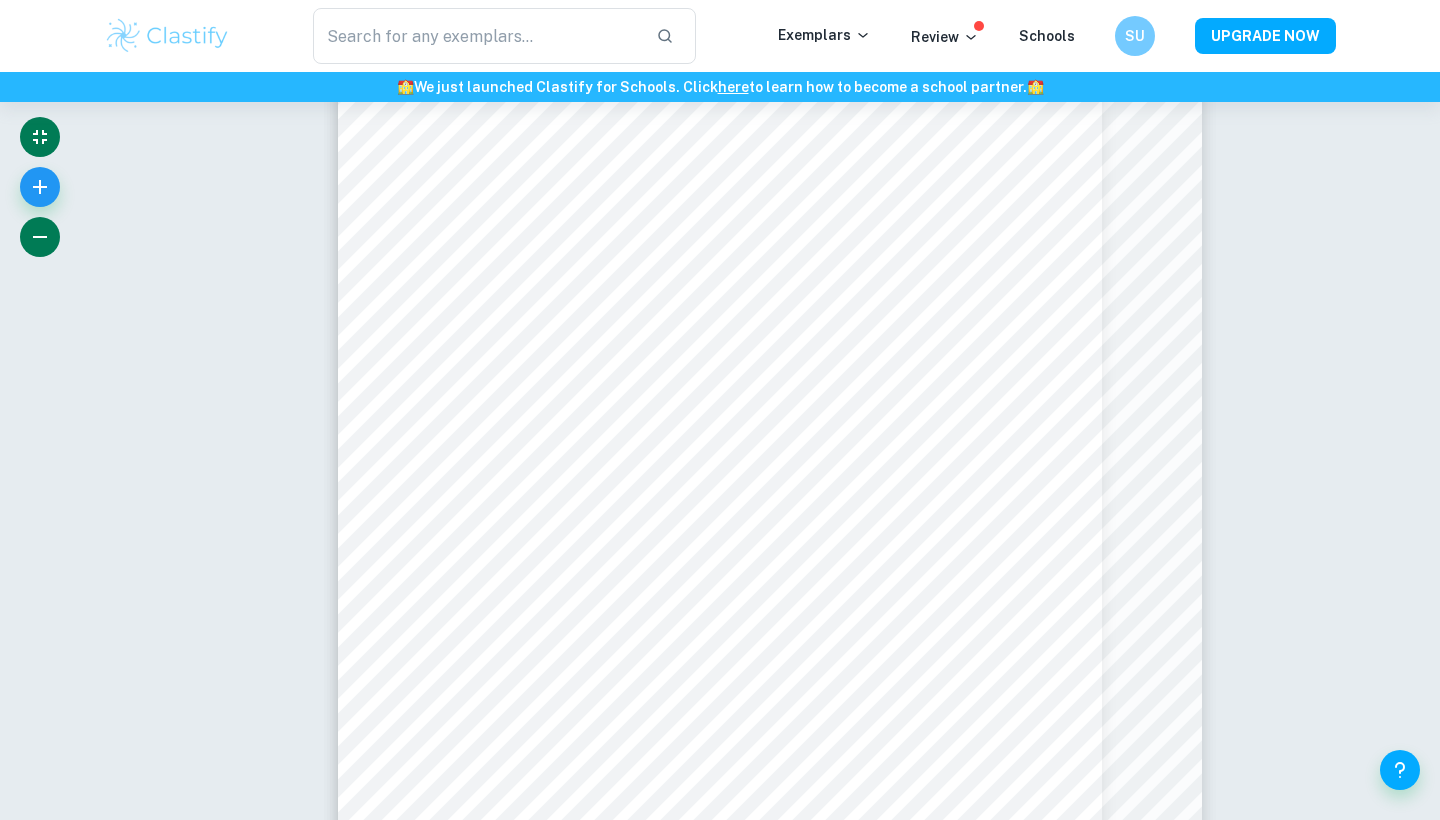 click 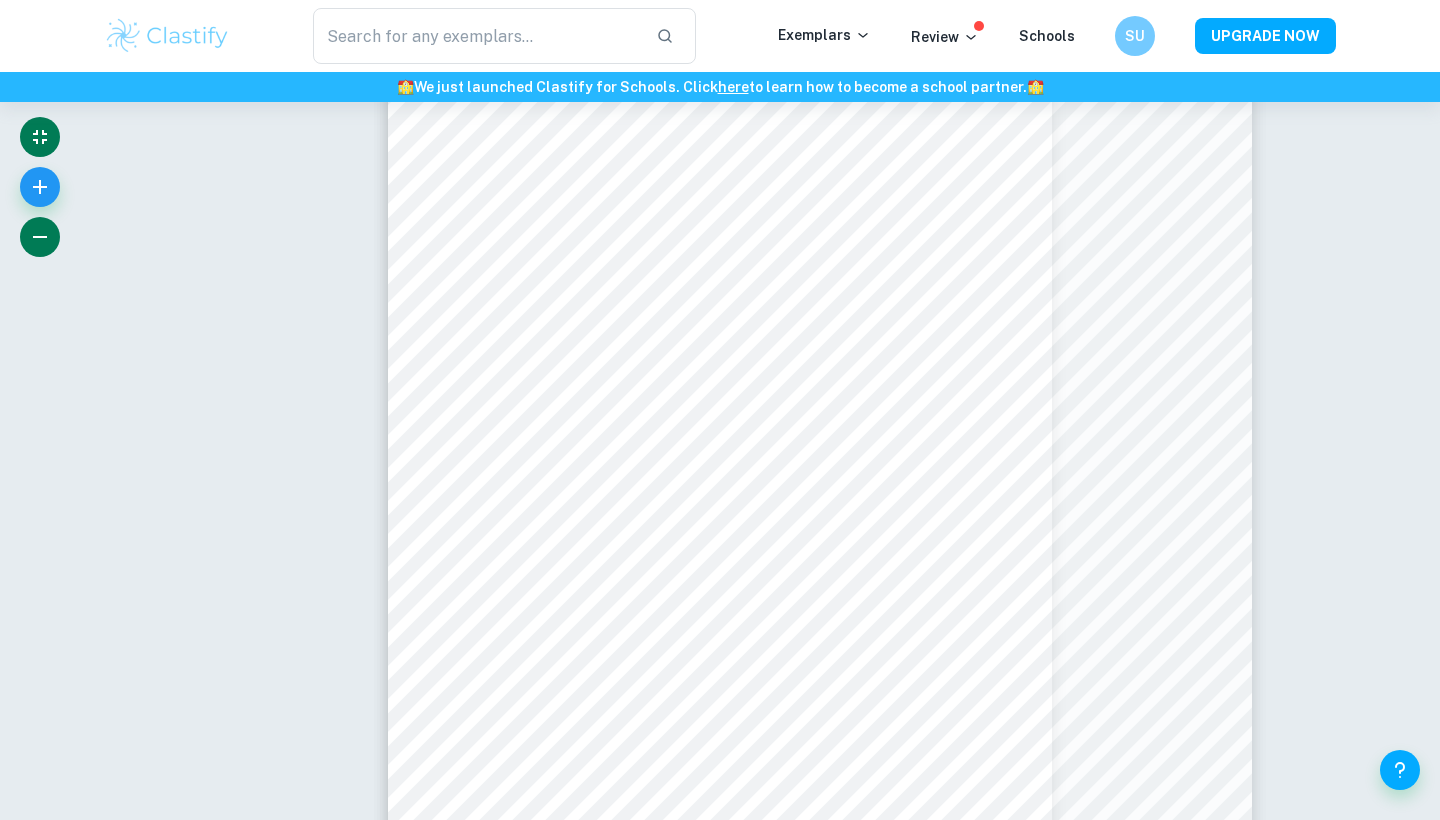 click 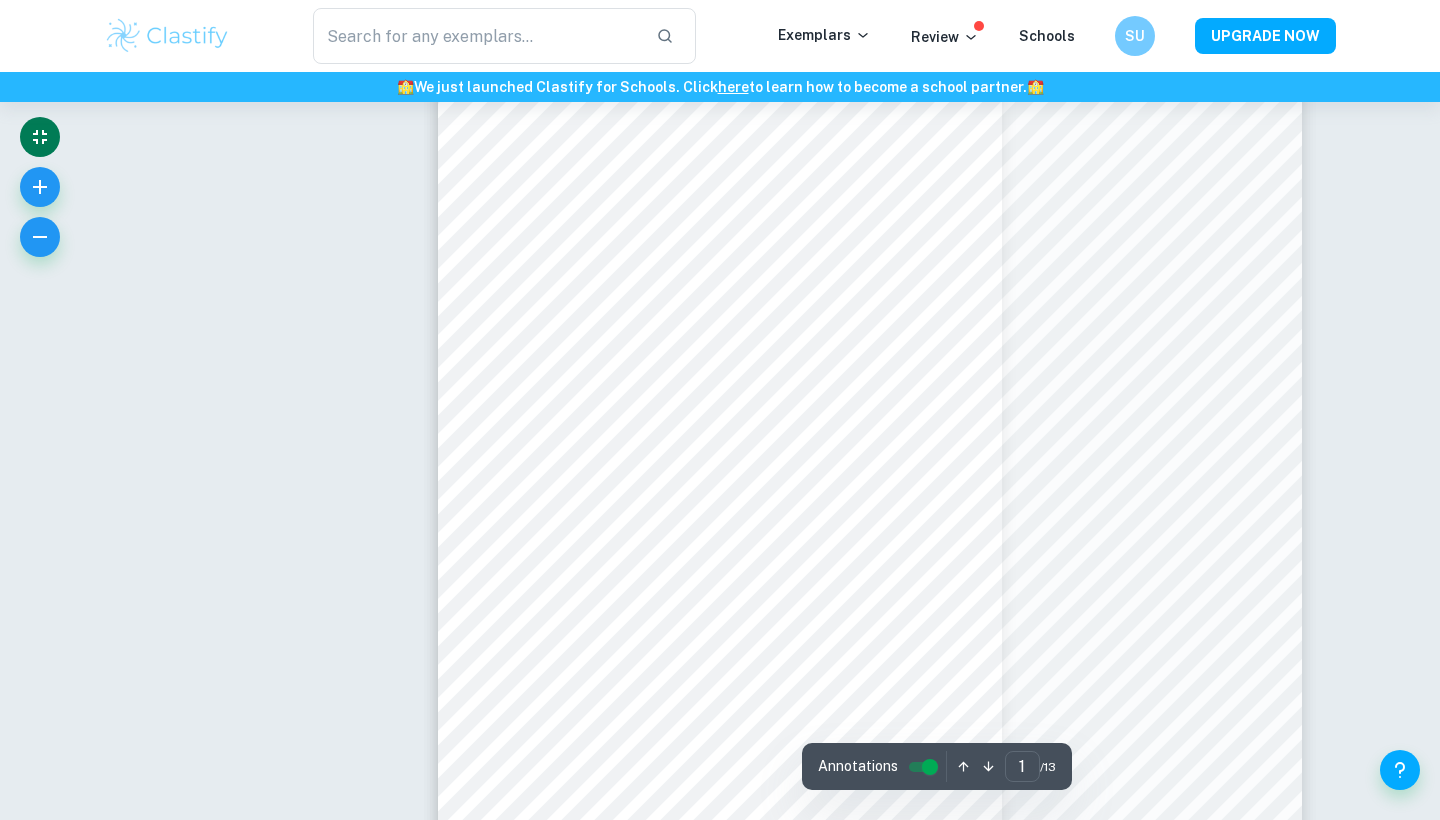 scroll, scrollTop: 69, scrollLeft: 0, axis: vertical 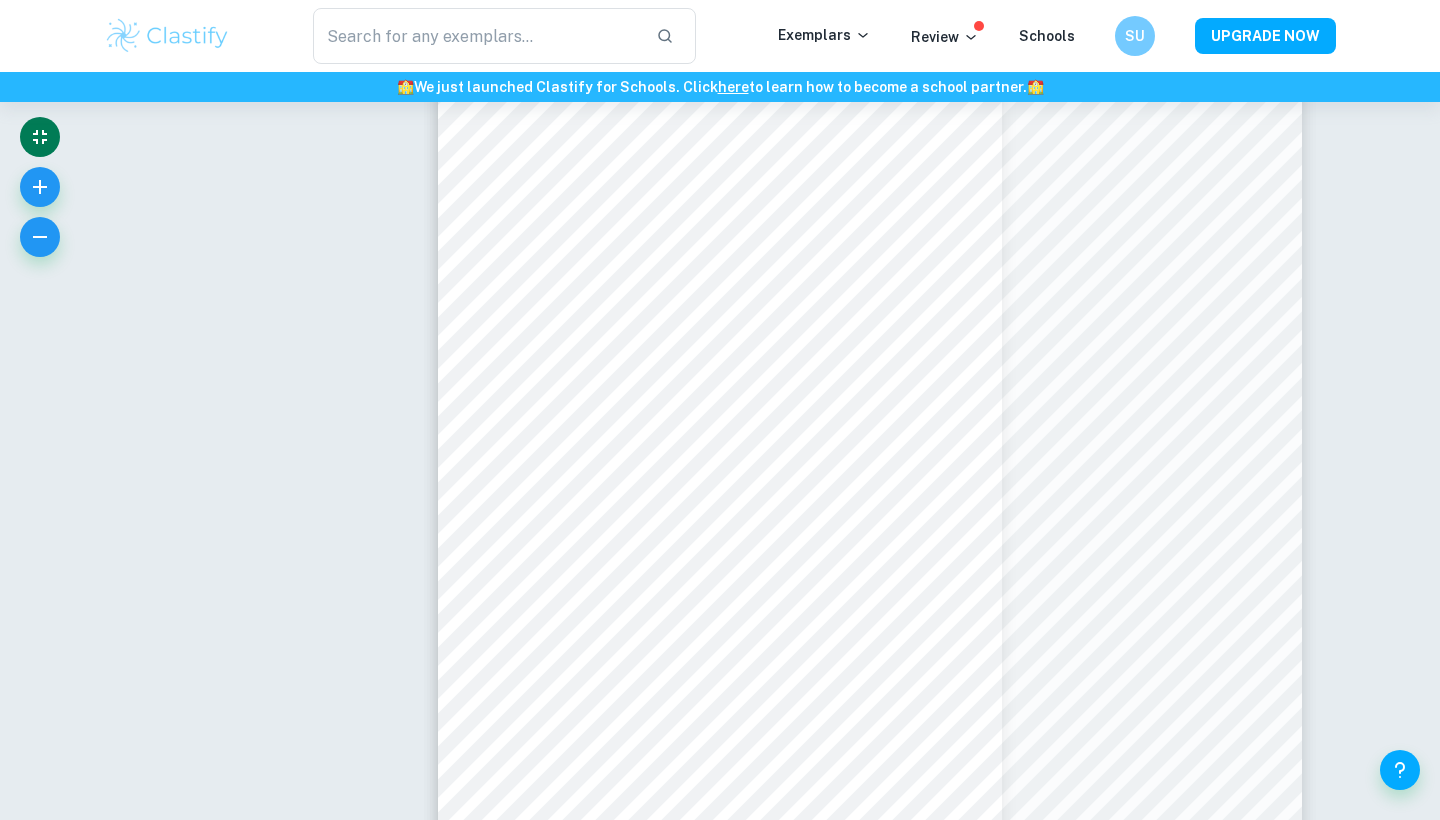 type 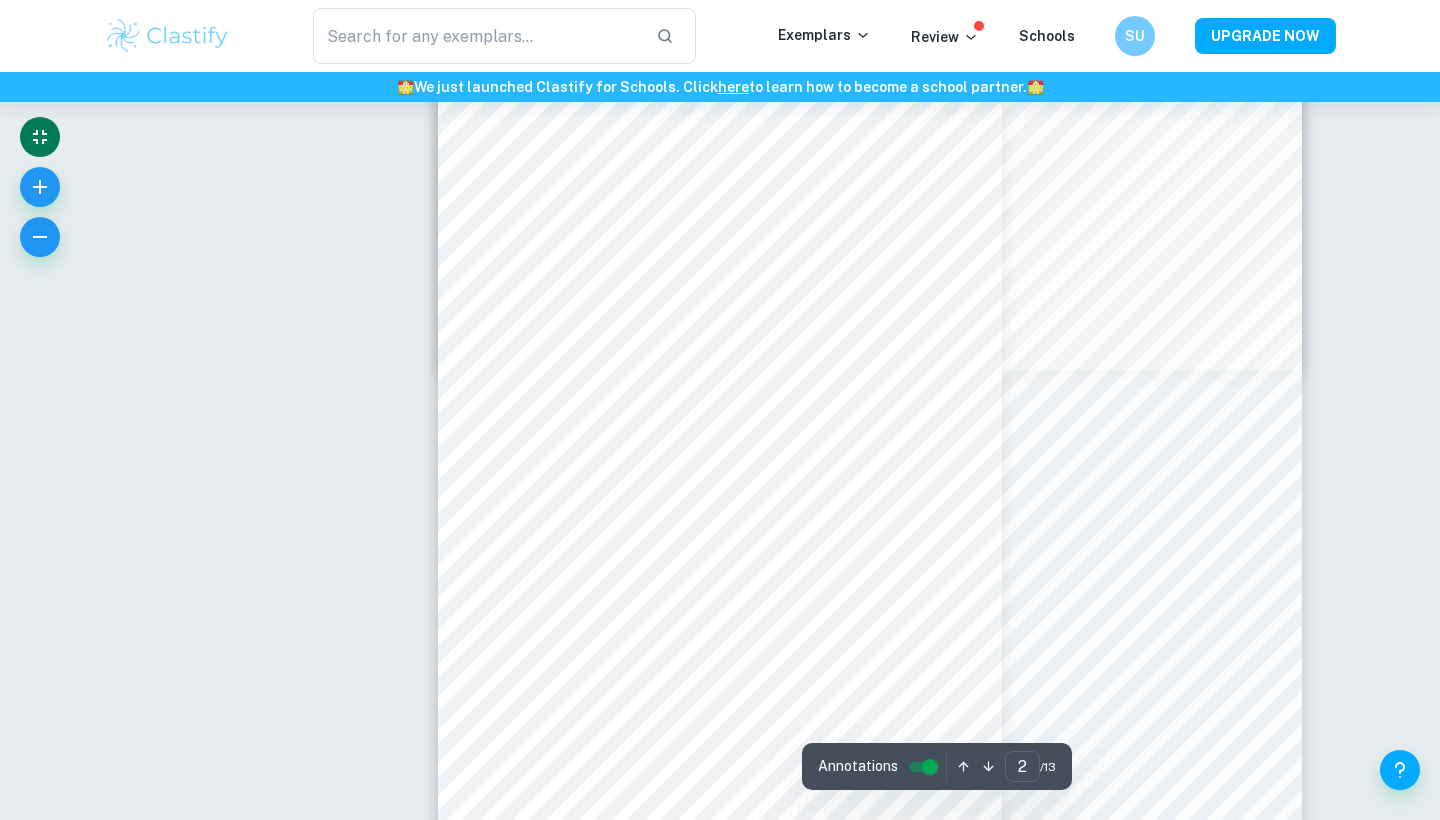 scroll, scrollTop: 974, scrollLeft: 0, axis: vertical 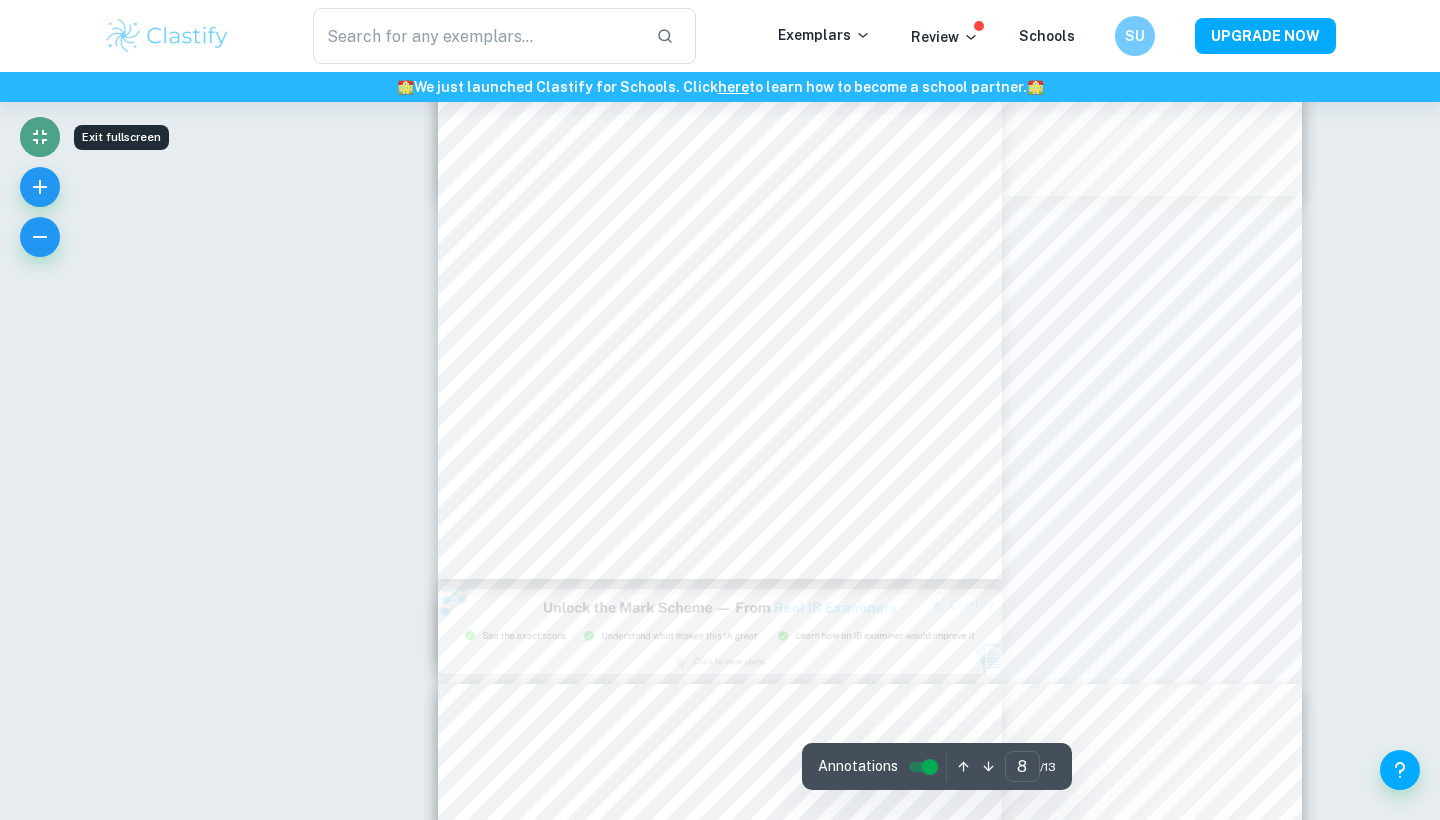 click at bounding box center (40, 137) 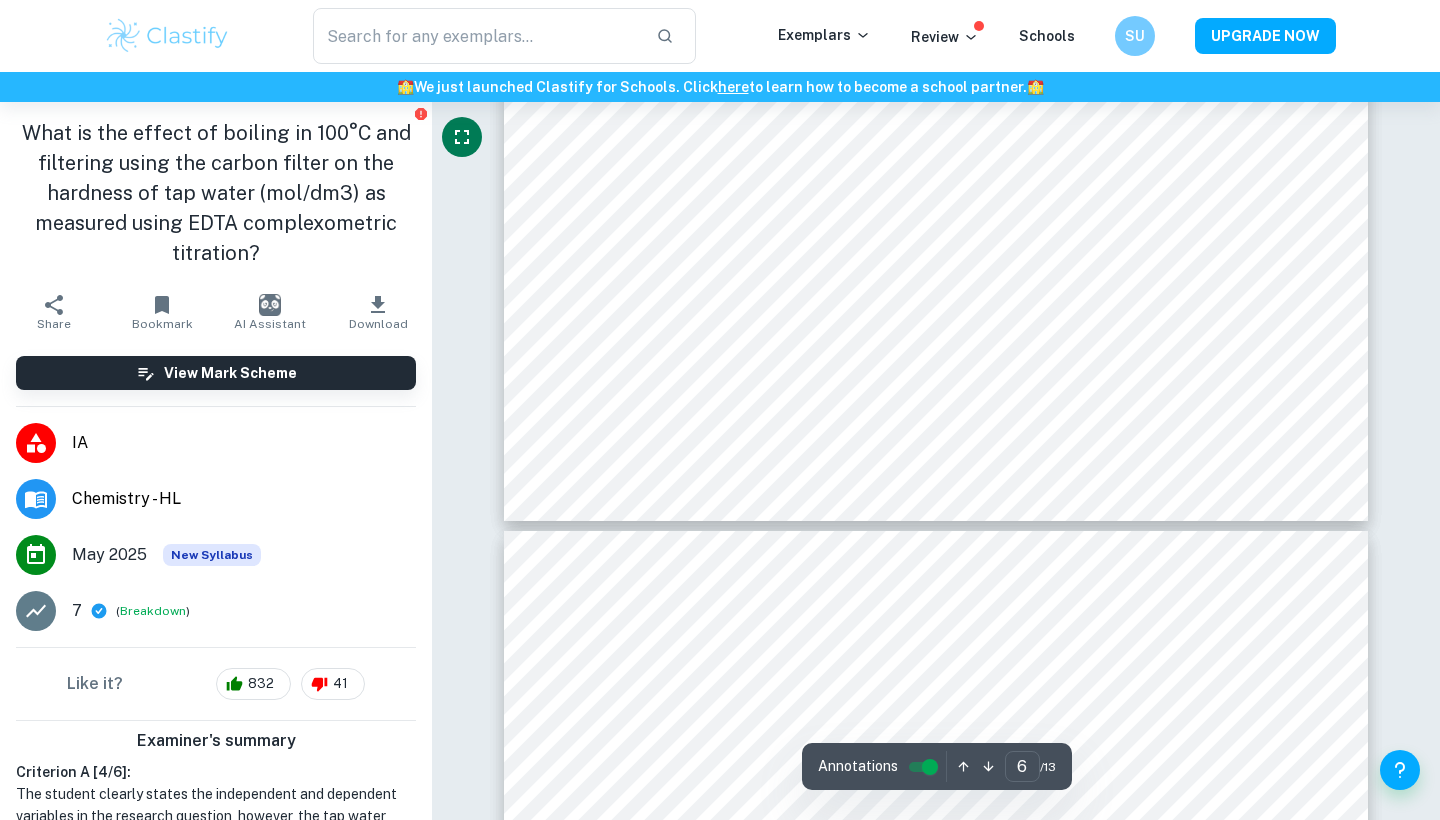 type on "5" 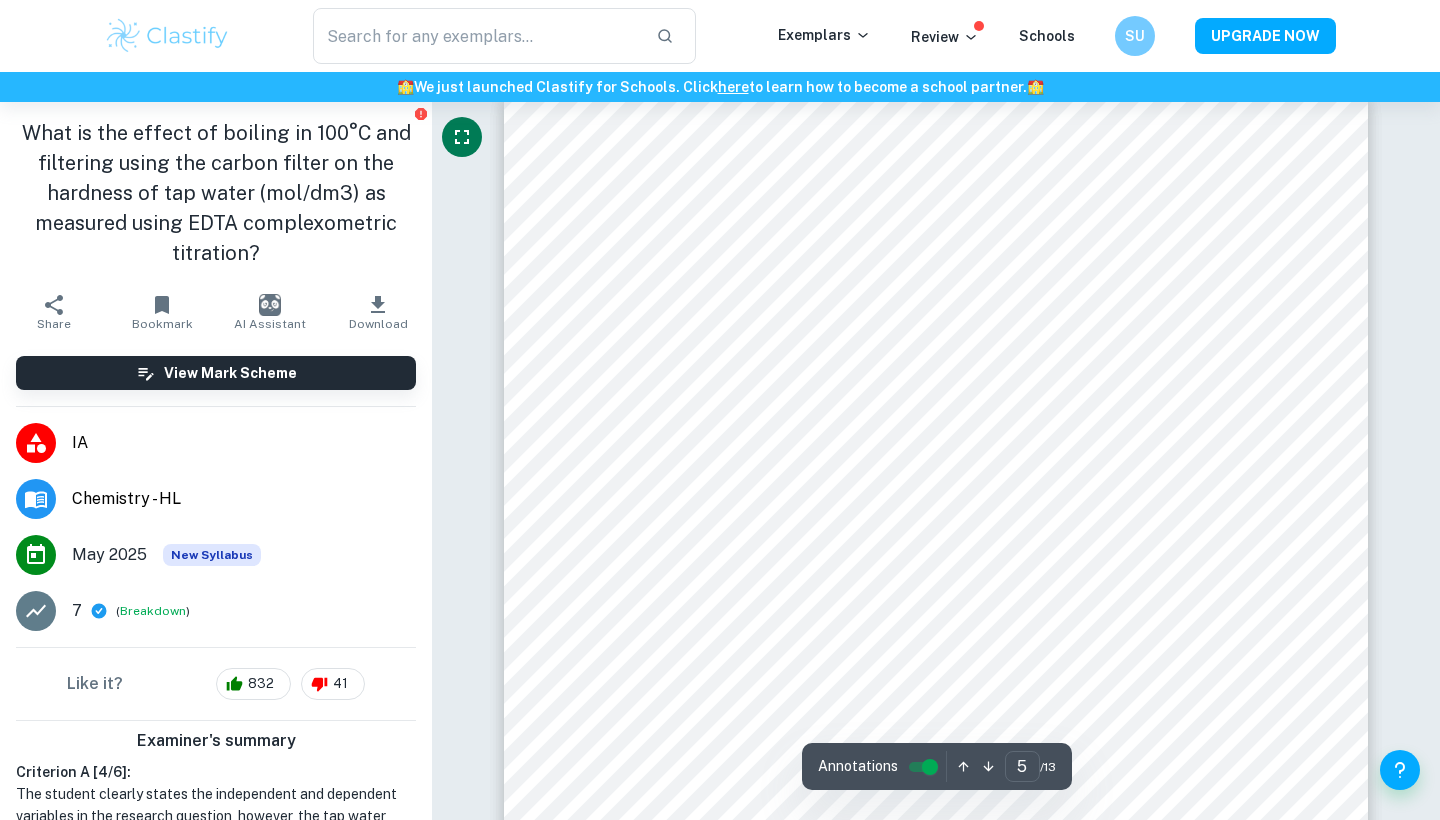 scroll, scrollTop: 4951, scrollLeft: 0, axis: vertical 